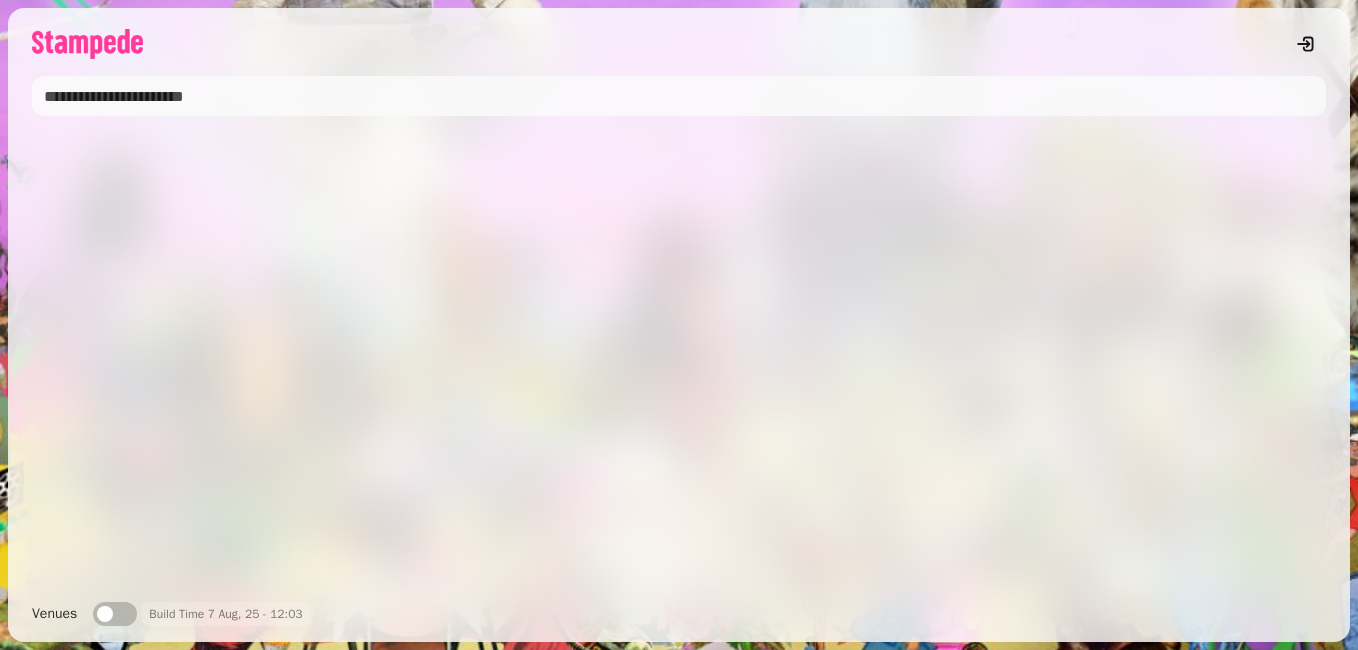 scroll, scrollTop: 0, scrollLeft: 0, axis: both 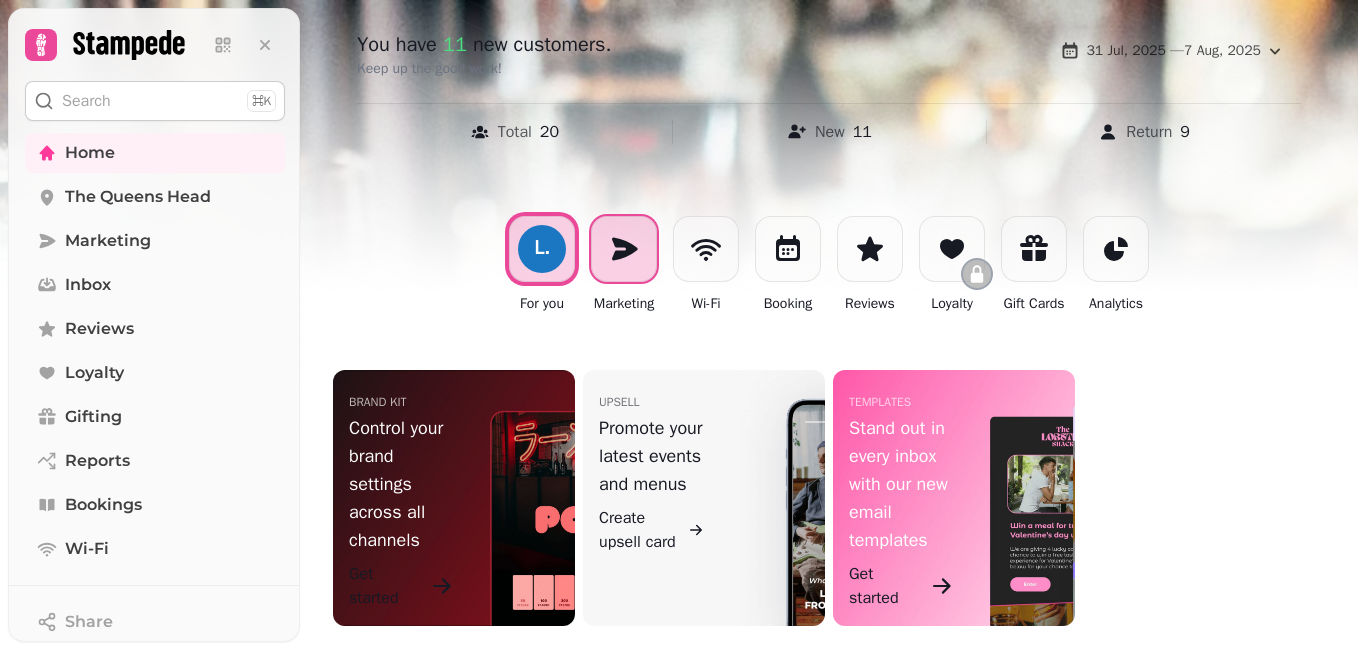 click 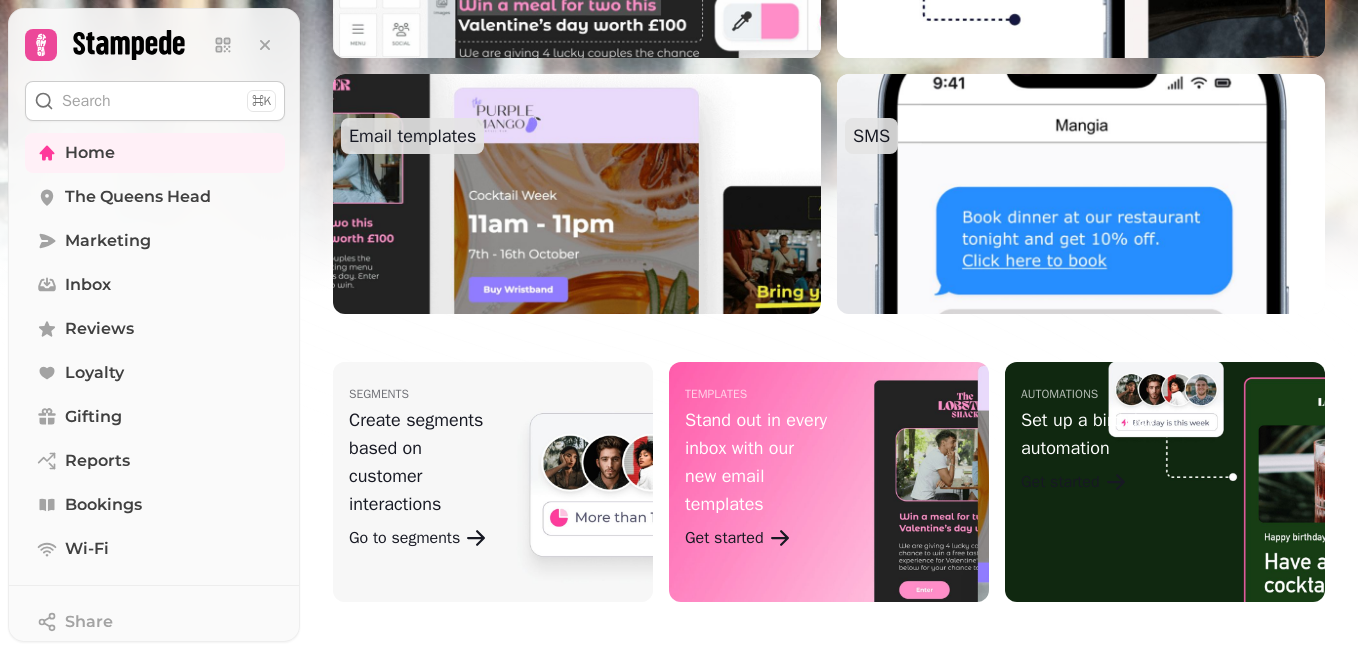 scroll, scrollTop: 817, scrollLeft: 0, axis: vertical 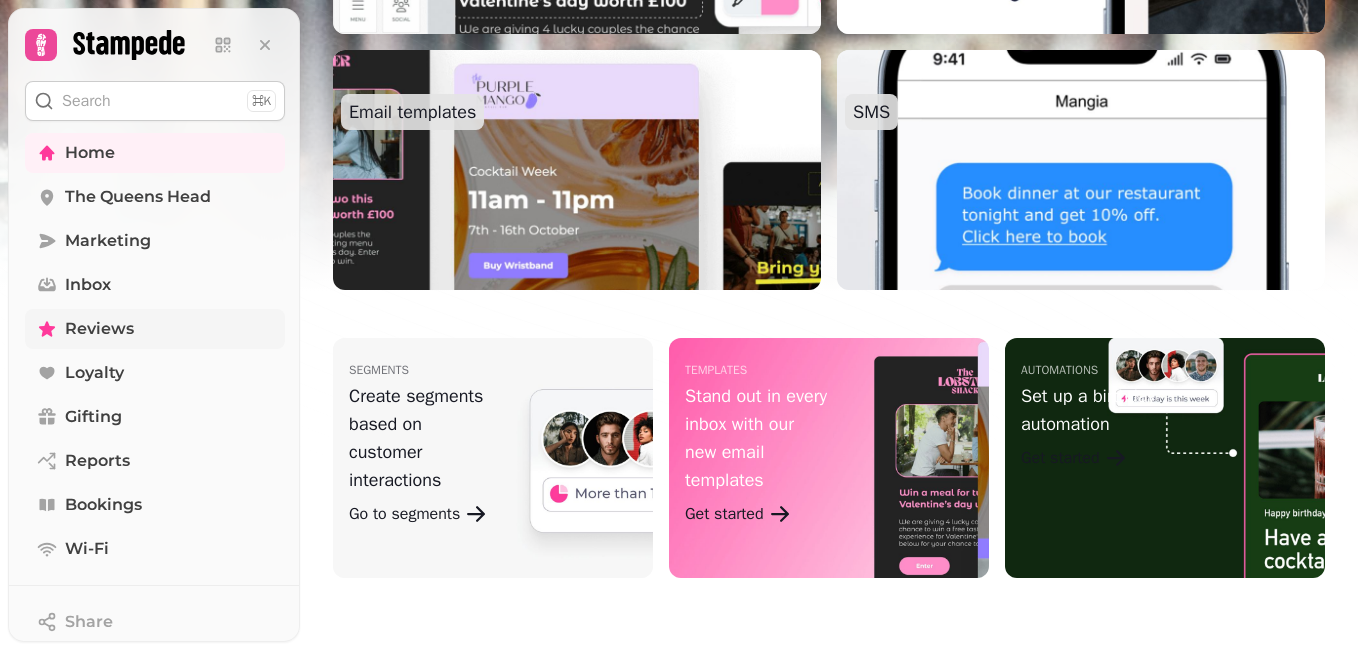 click on "Reviews" at bounding box center (155, 329) 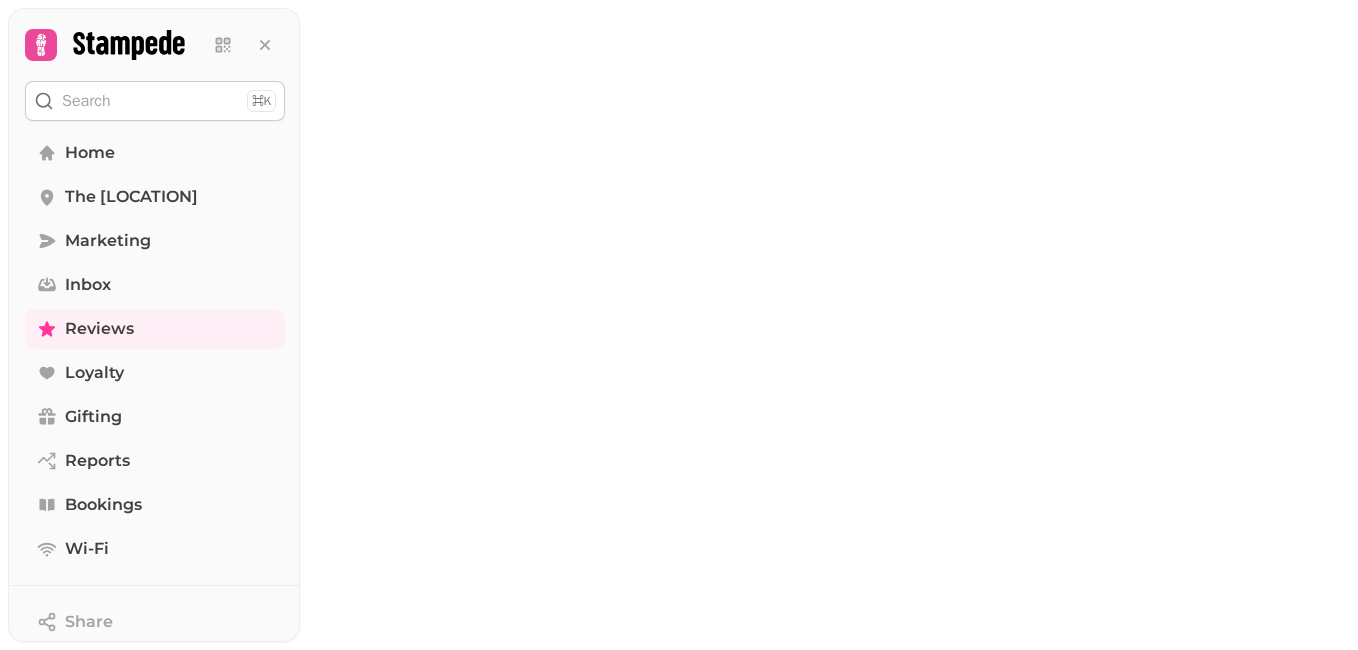 scroll, scrollTop: 0, scrollLeft: 0, axis: both 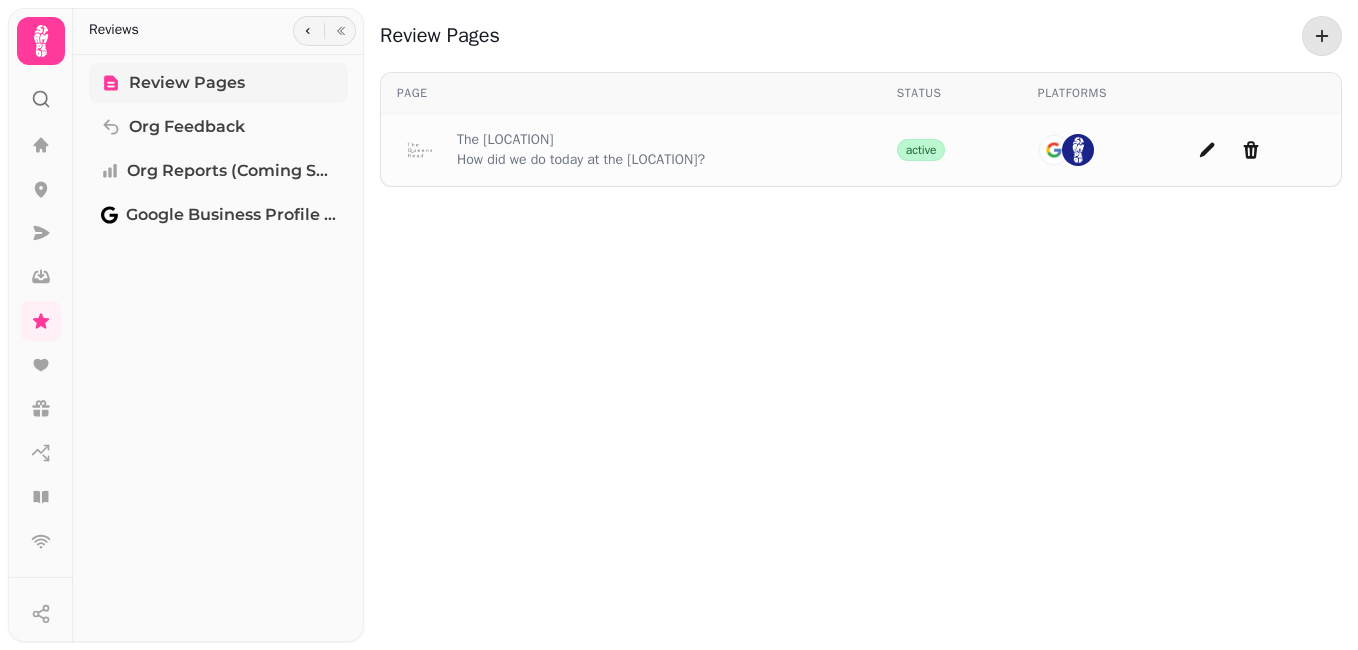 click on "Review Pages" at bounding box center [187, 83] 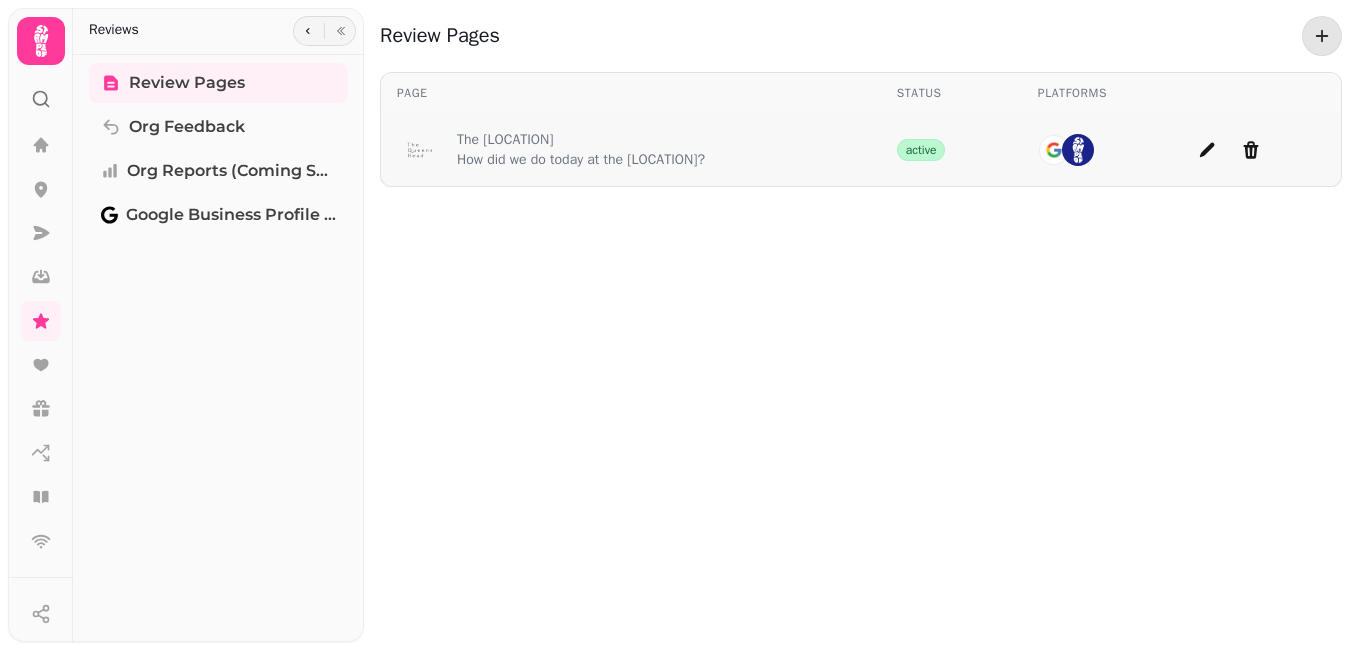 click on "How did we do today at the Queens Head?" at bounding box center [581, 160] 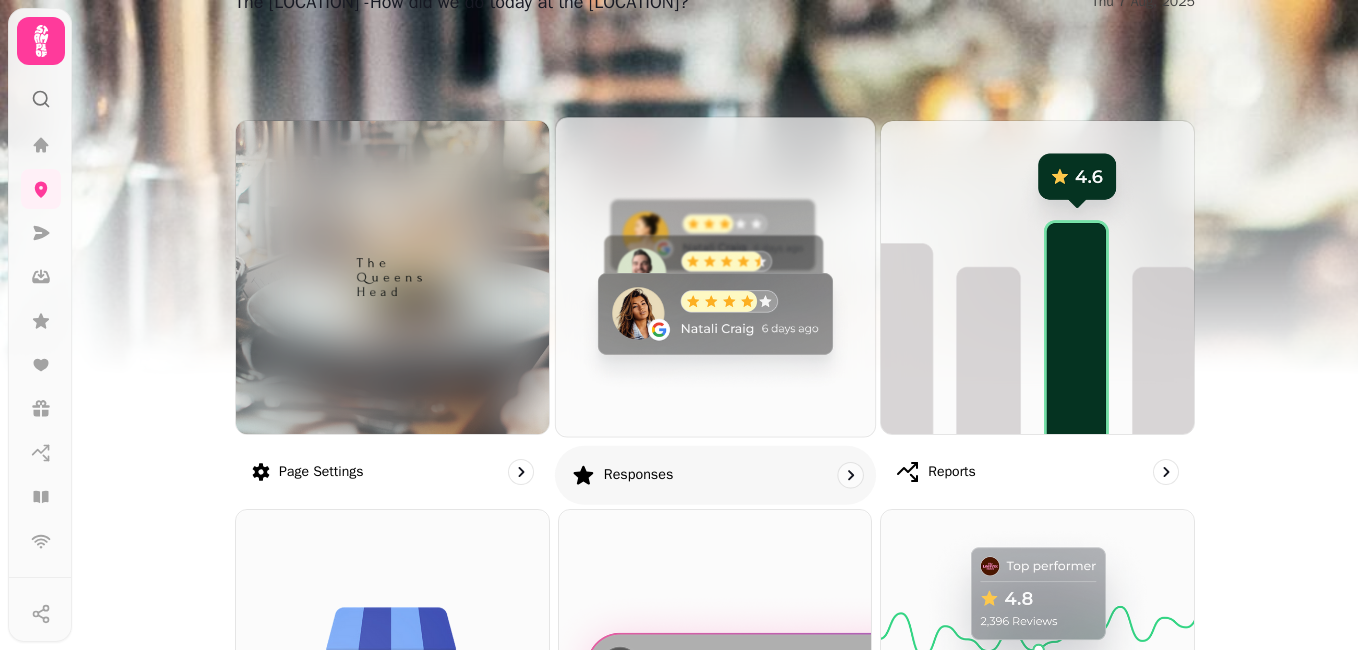 scroll, scrollTop: 117, scrollLeft: 0, axis: vertical 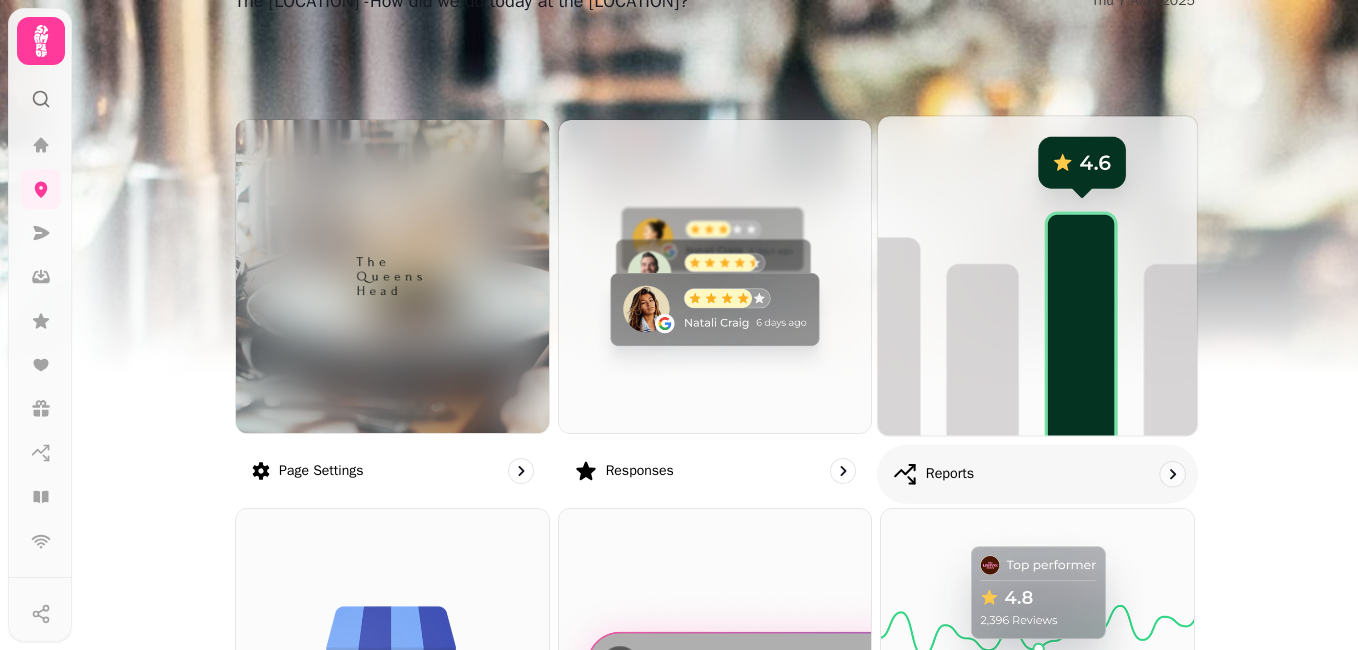 click at bounding box center [1037, 275] 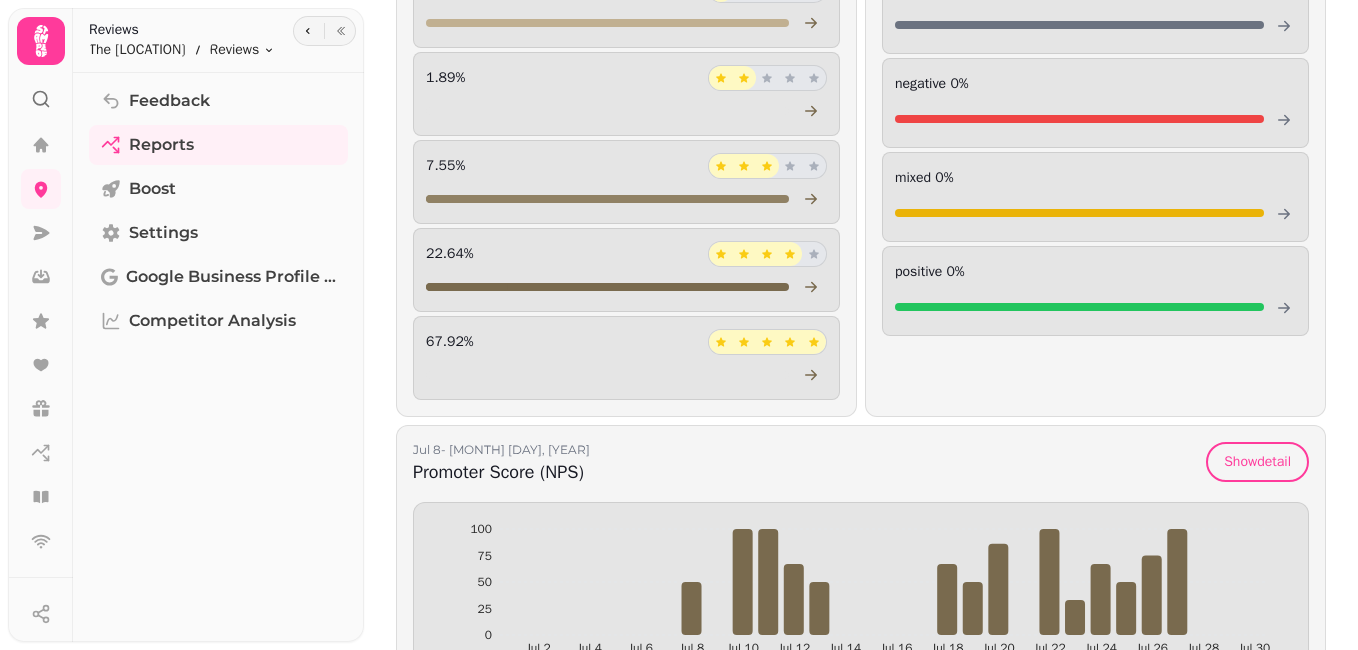 scroll, scrollTop: 0, scrollLeft: 0, axis: both 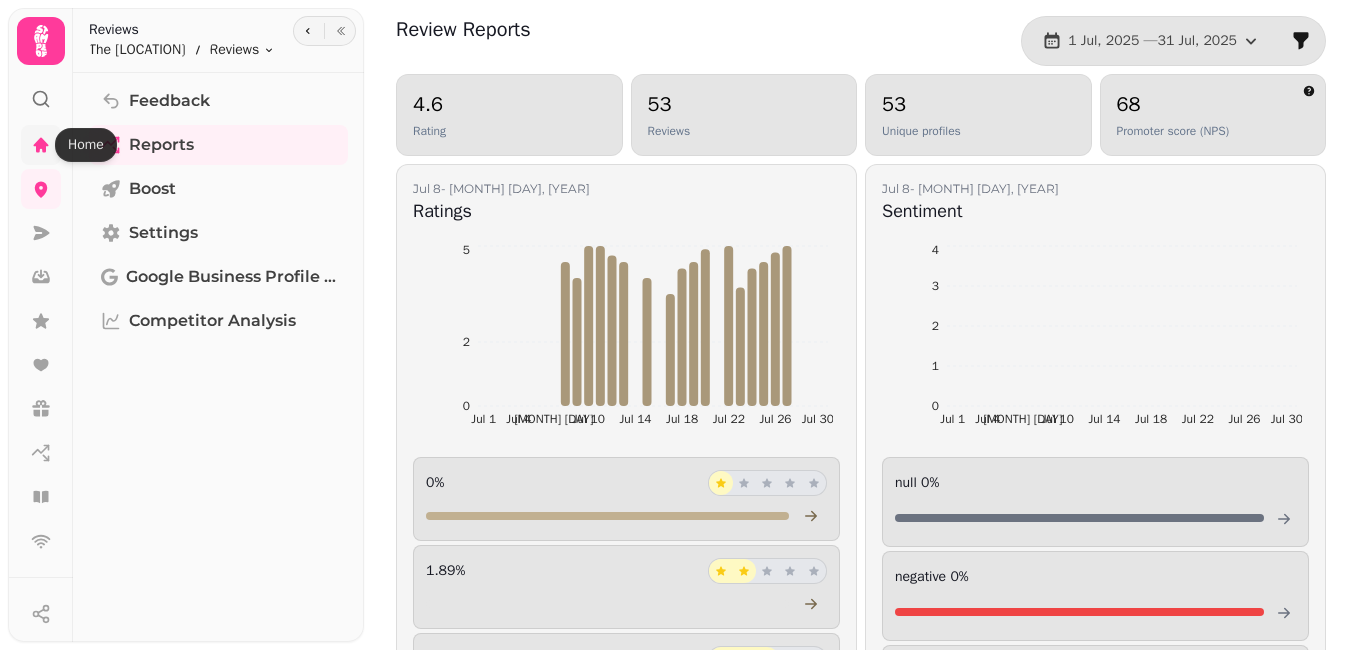 click 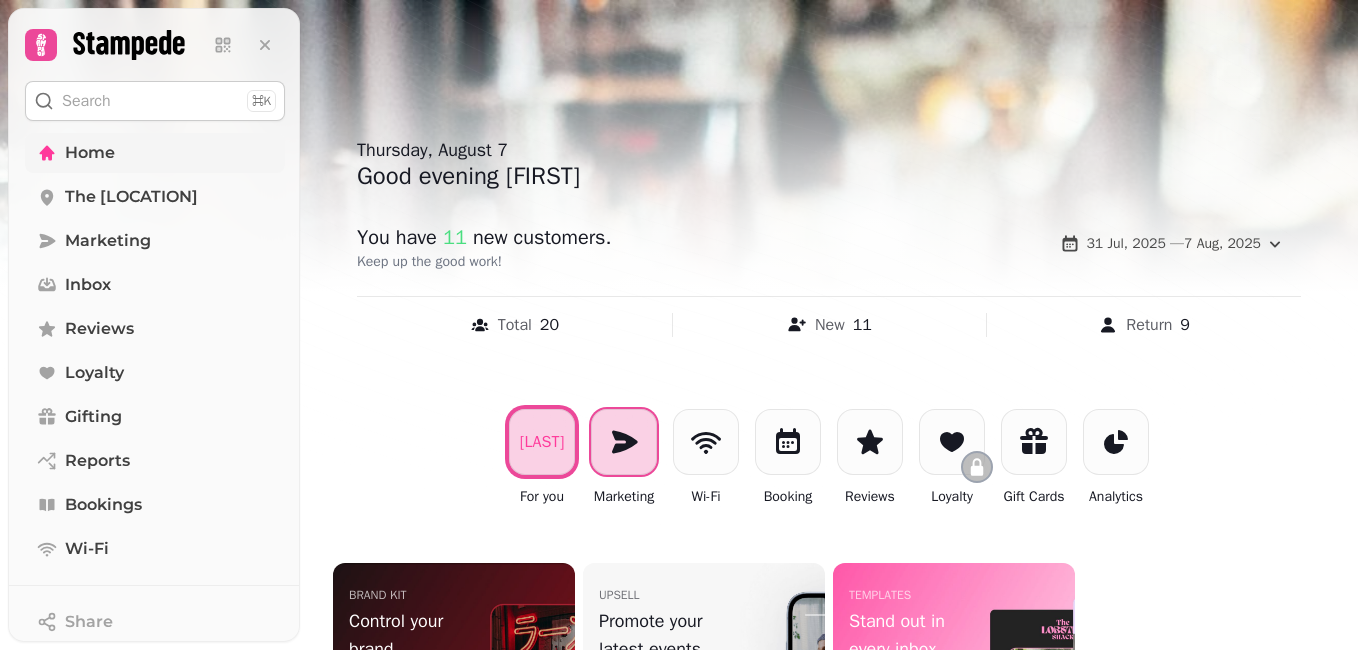click 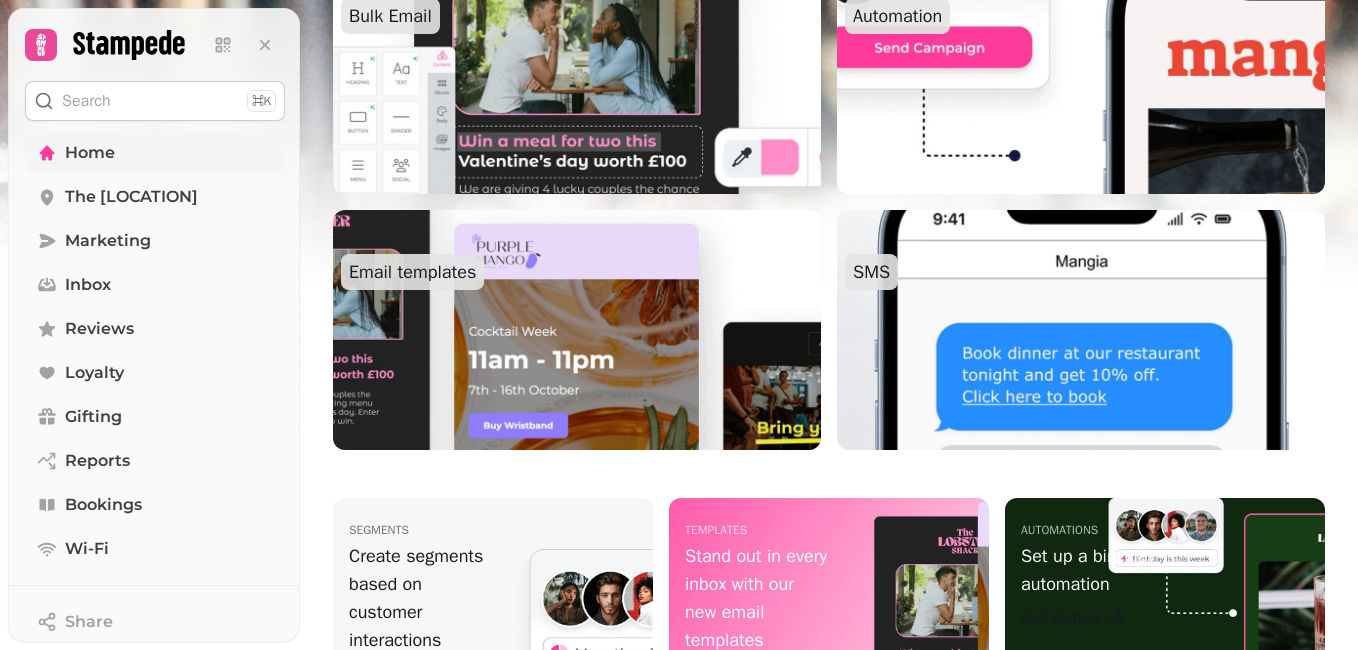 scroll, scrollTop: 680, scrollLeft: 0, axis: vertical 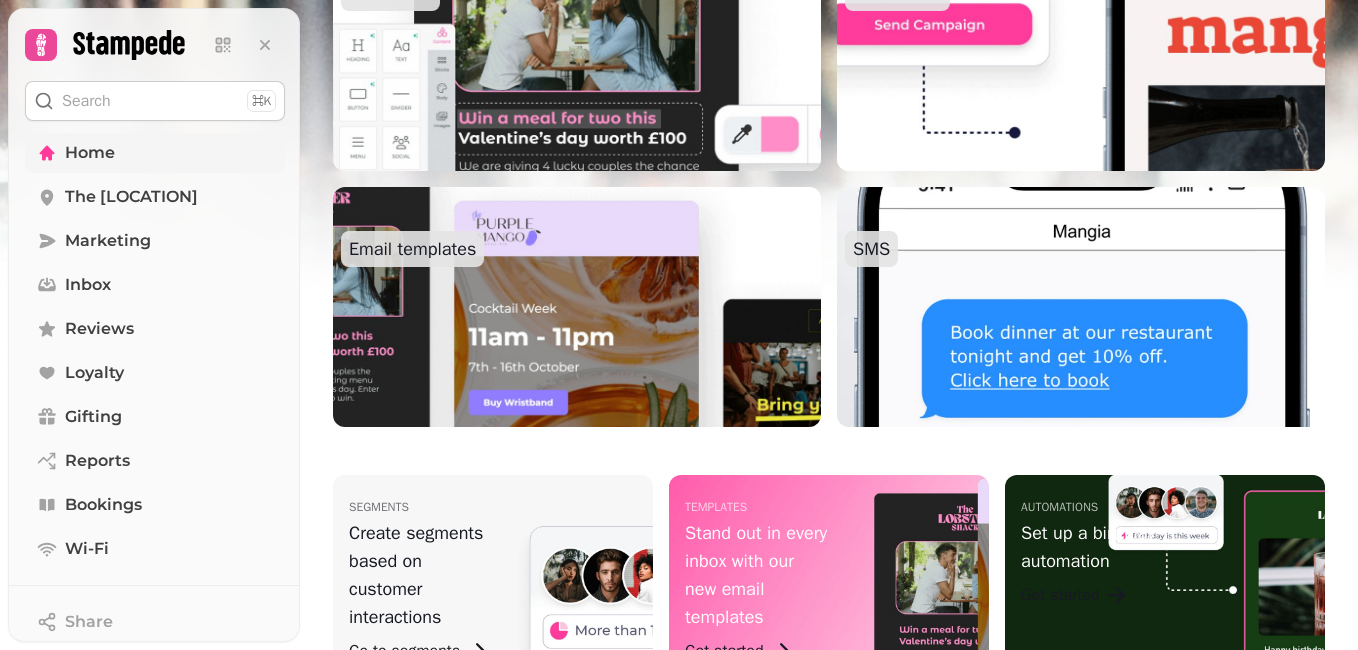 click at bounding box center (1081, 307) 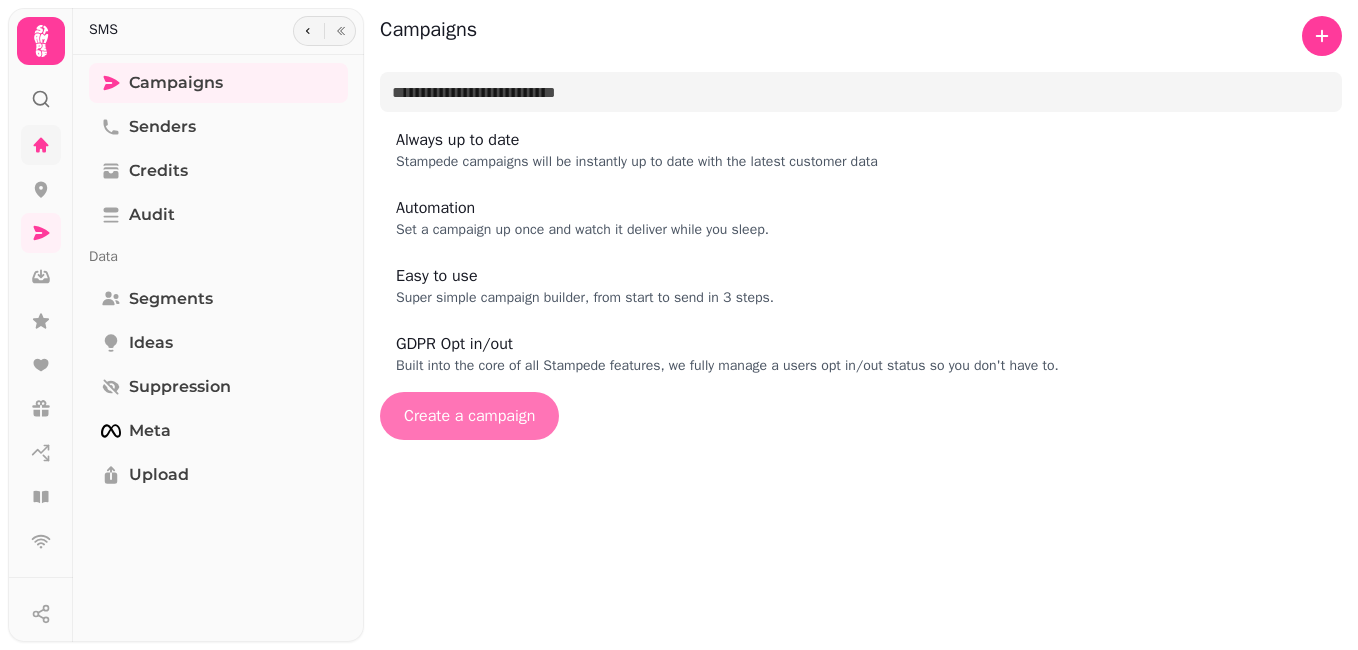 click on "Create a campaign" at bounding box center (469, 416) 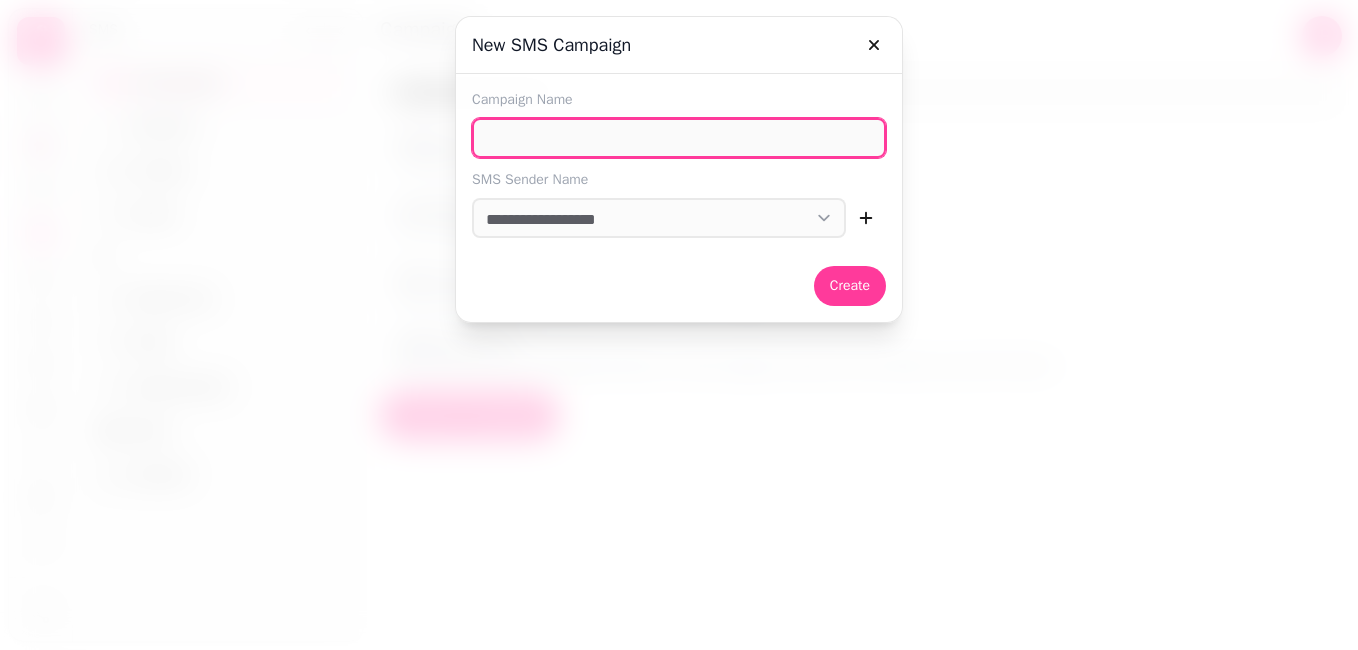 click on "Campaign Name" at bounding box center (679, 138) 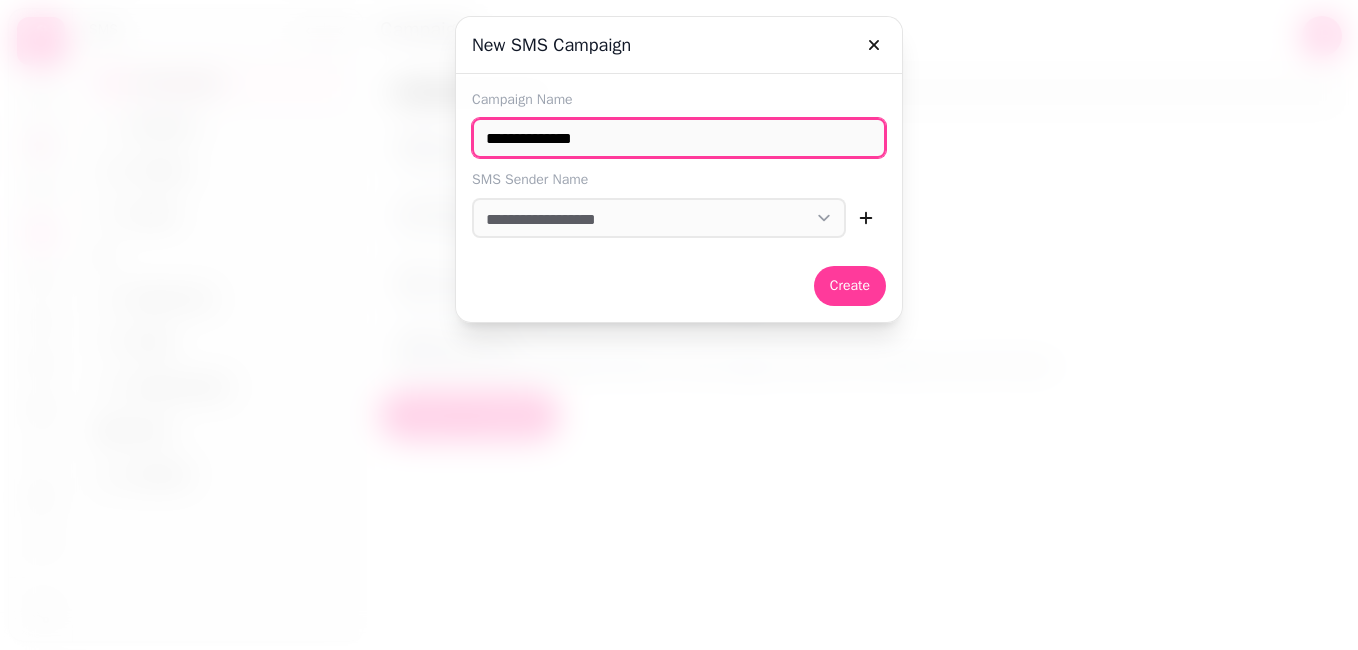 type on "**********" 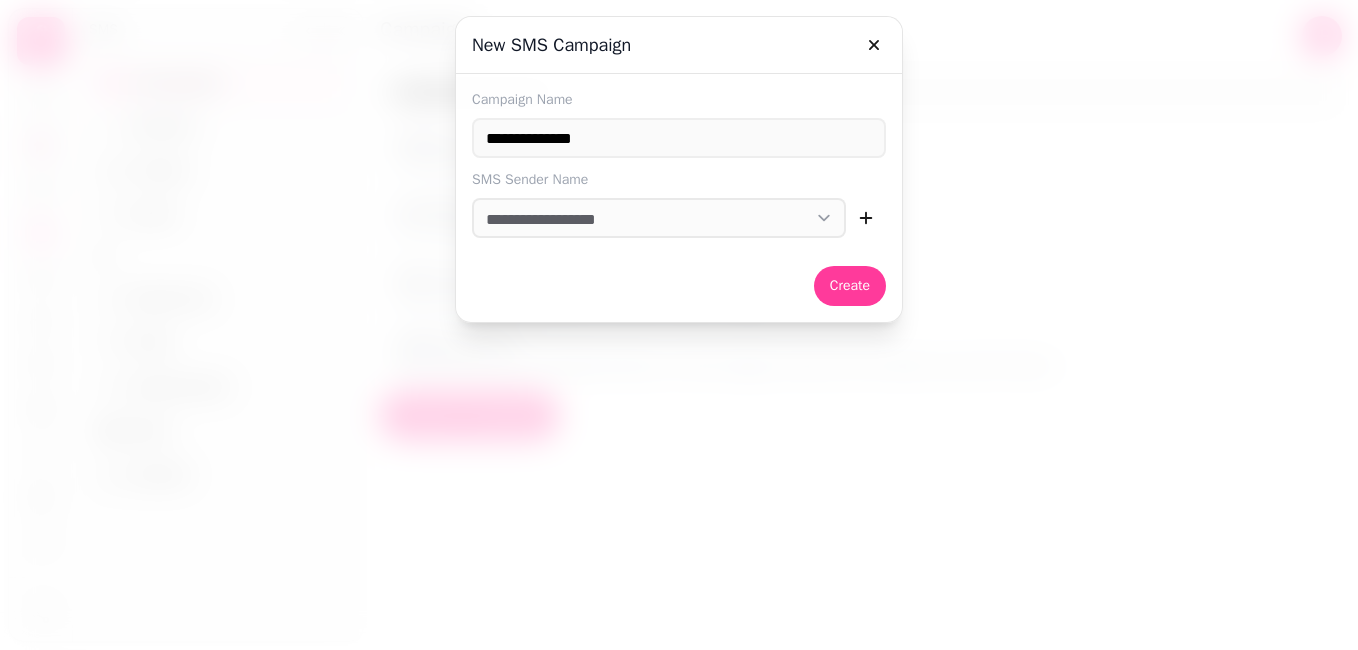 click on "Create" at bounding box center [679, 278] 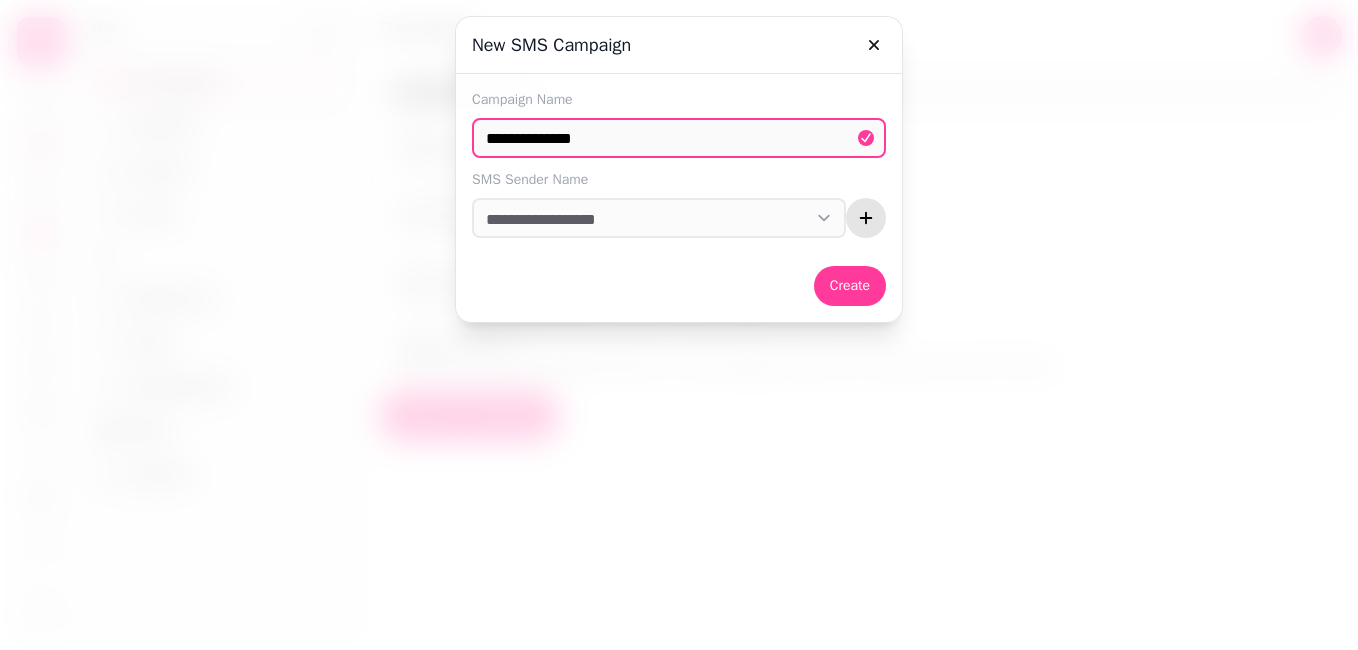 click 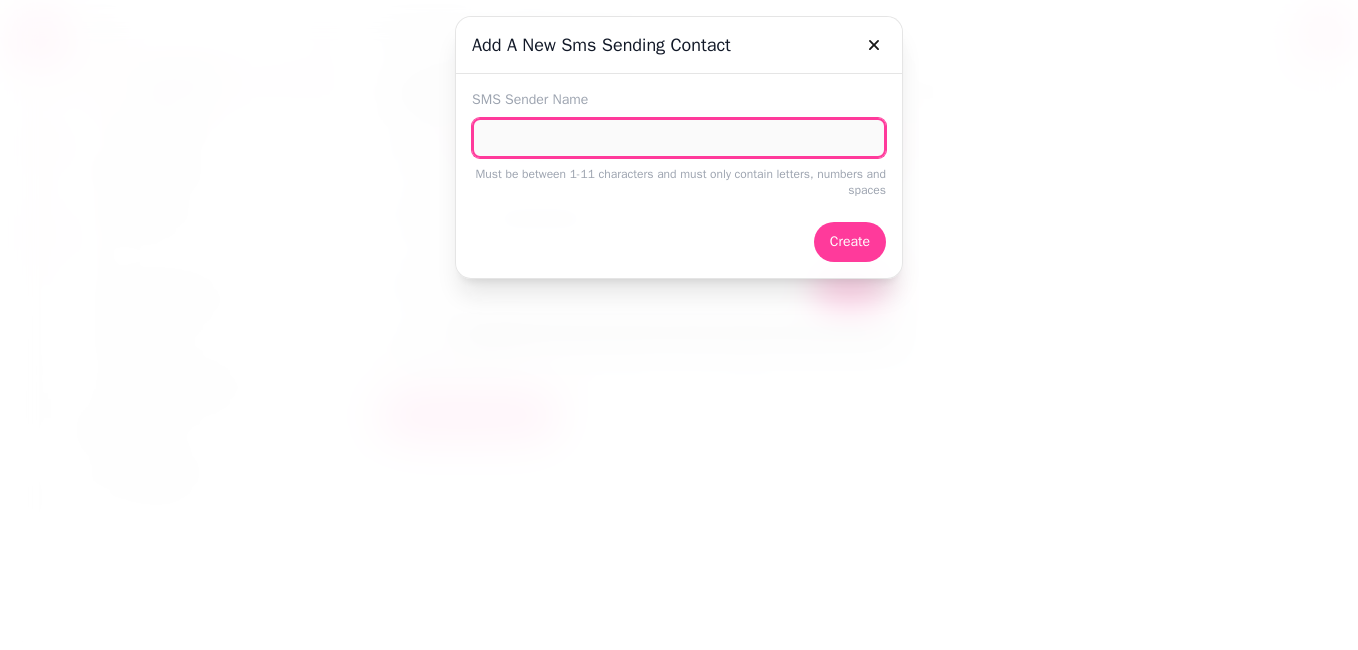 click on "SMS Sender Name" at bounding box center (679, 138) 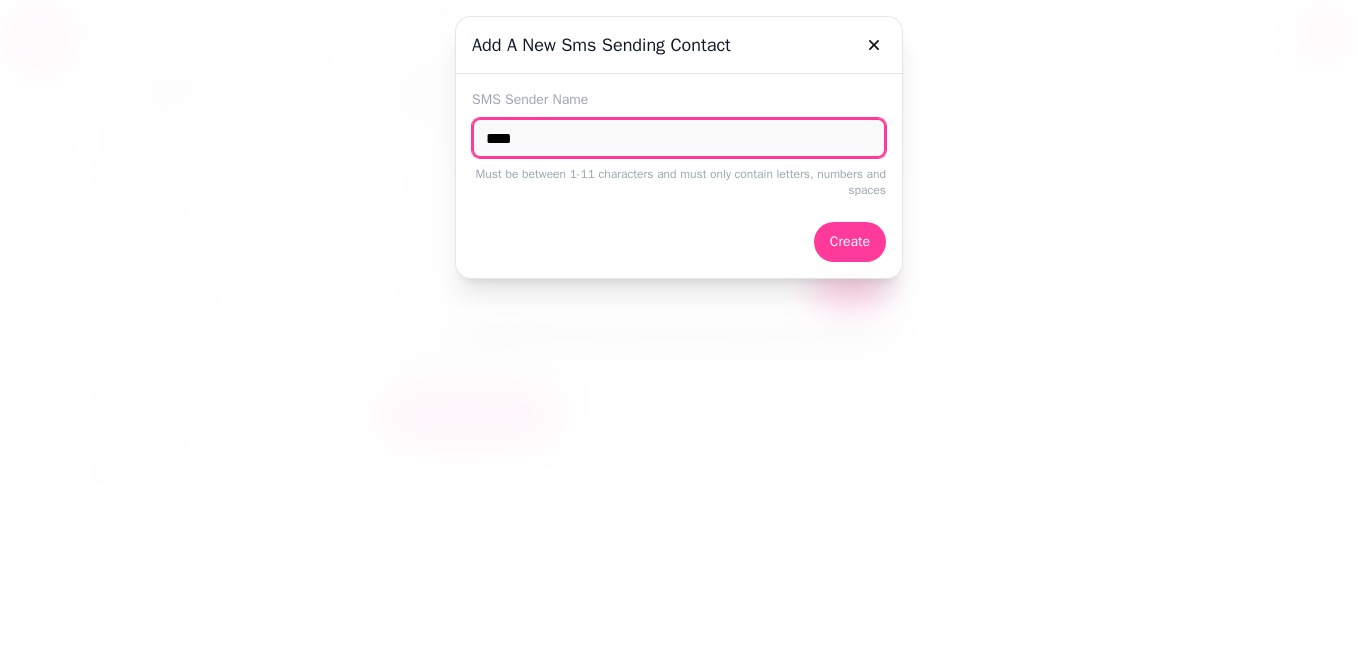 type on "**********" 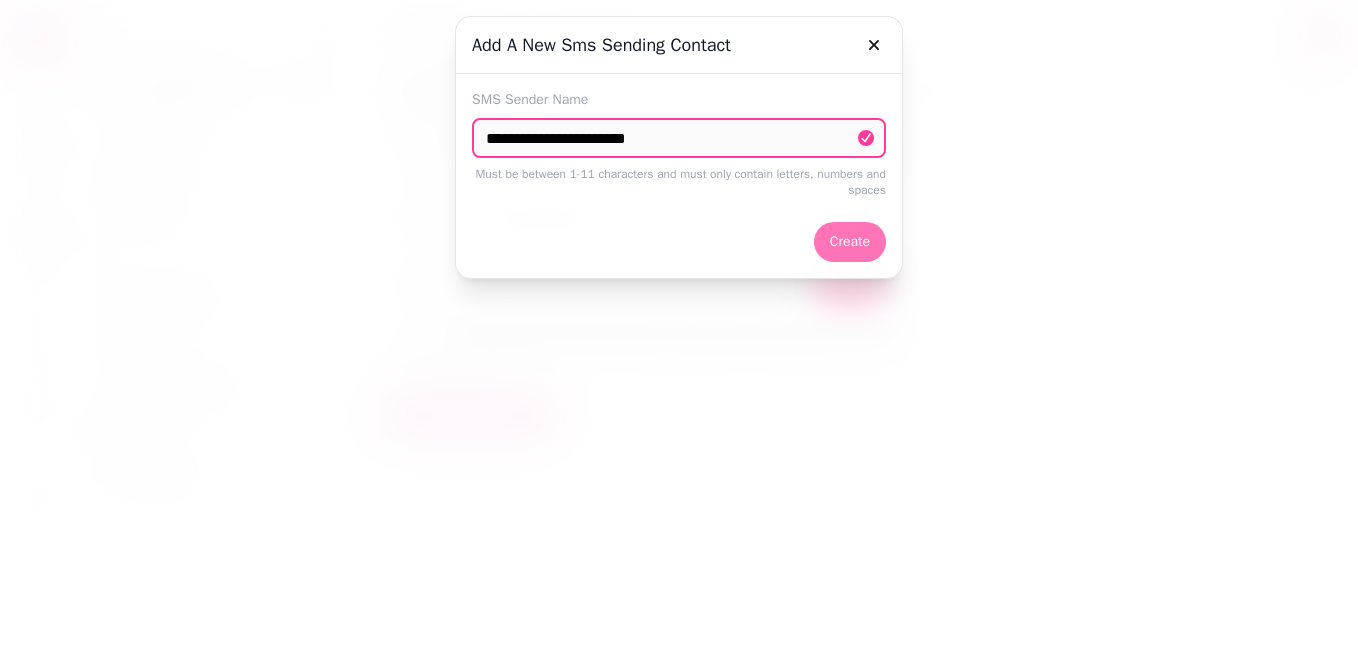 click on "Create" at bounding box center (850, 242) 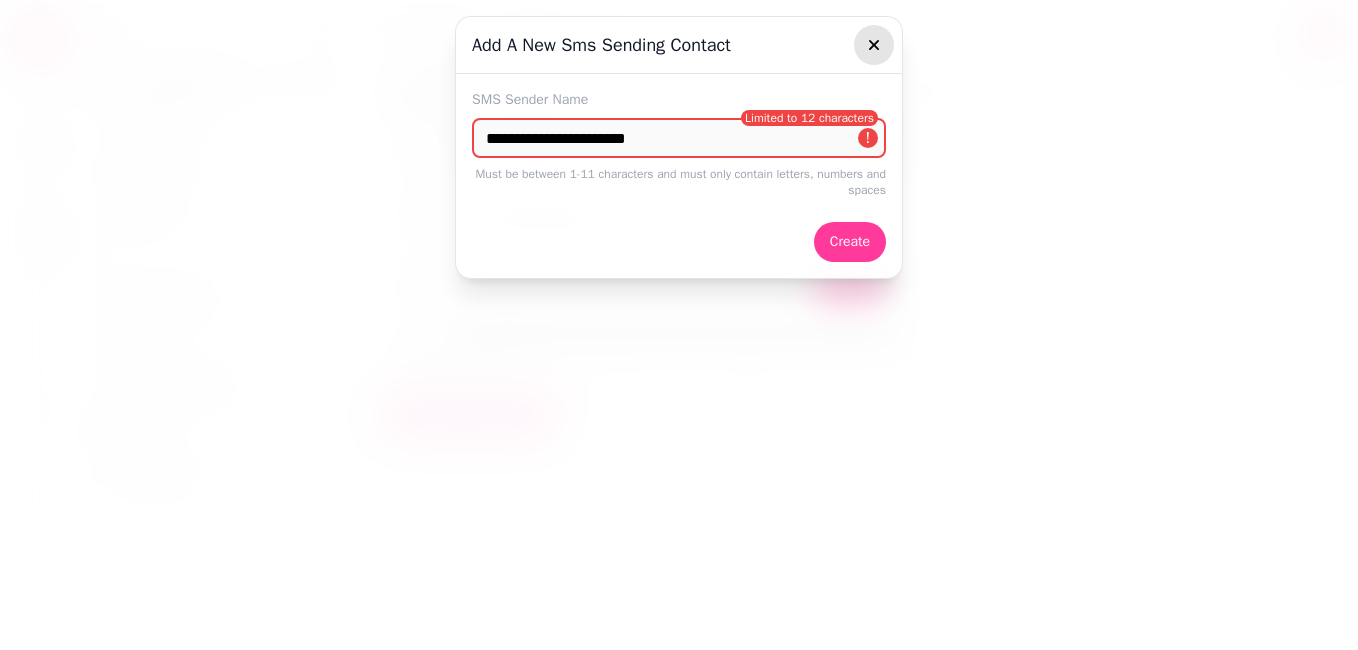 click 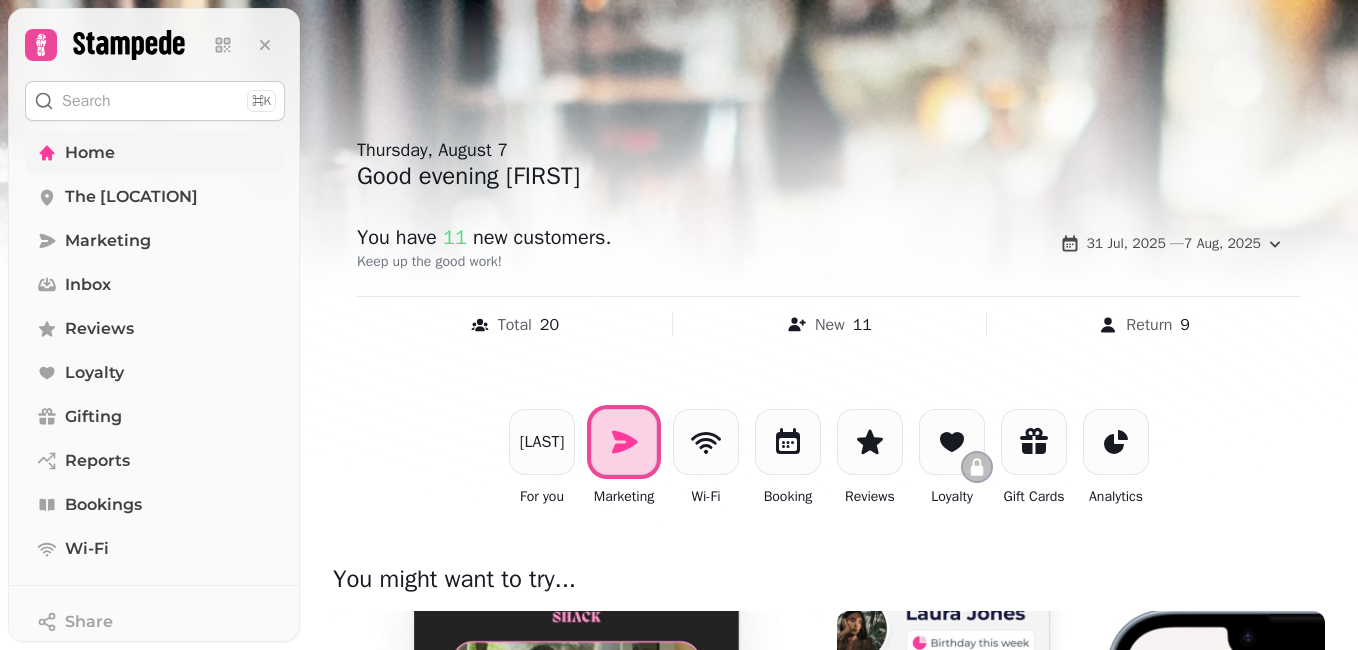 click on "L. For you Marketing Wi-Fi Booking Reviews Loyalty Gift Cards Analytics" at bounding box center [829, 458] 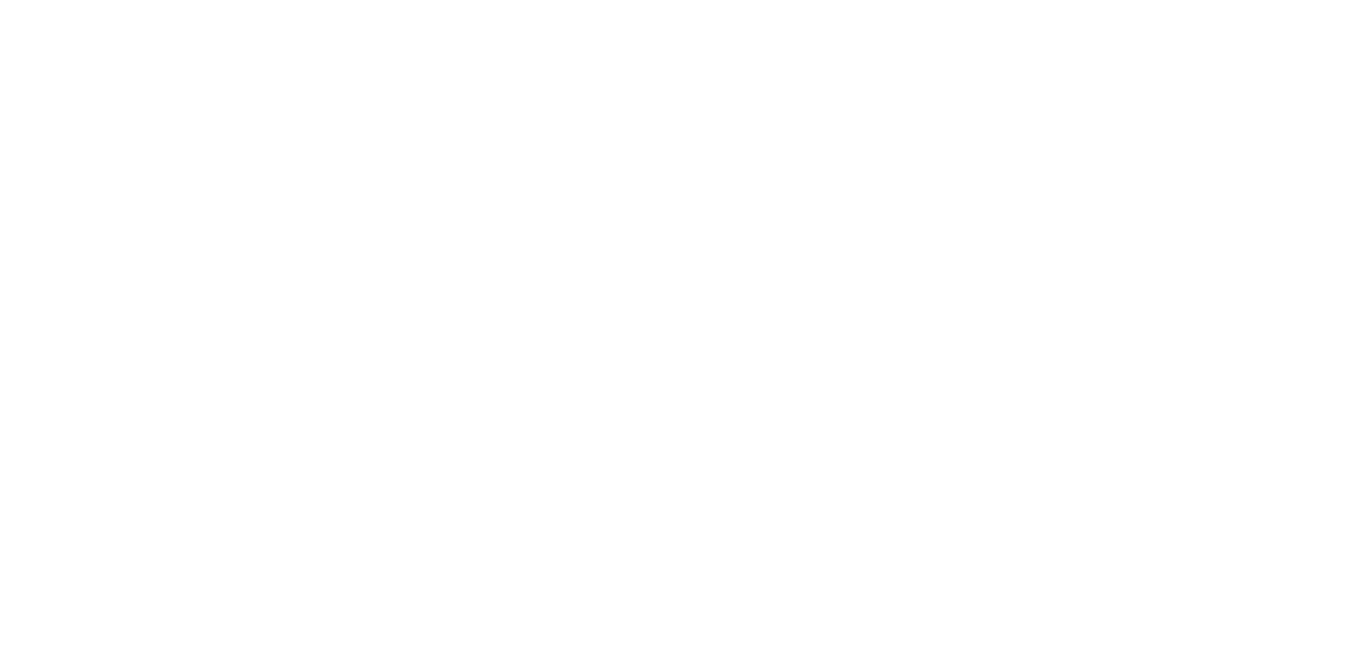 scroll, scrollTop: 0, scrollLeft: 0, axis: both 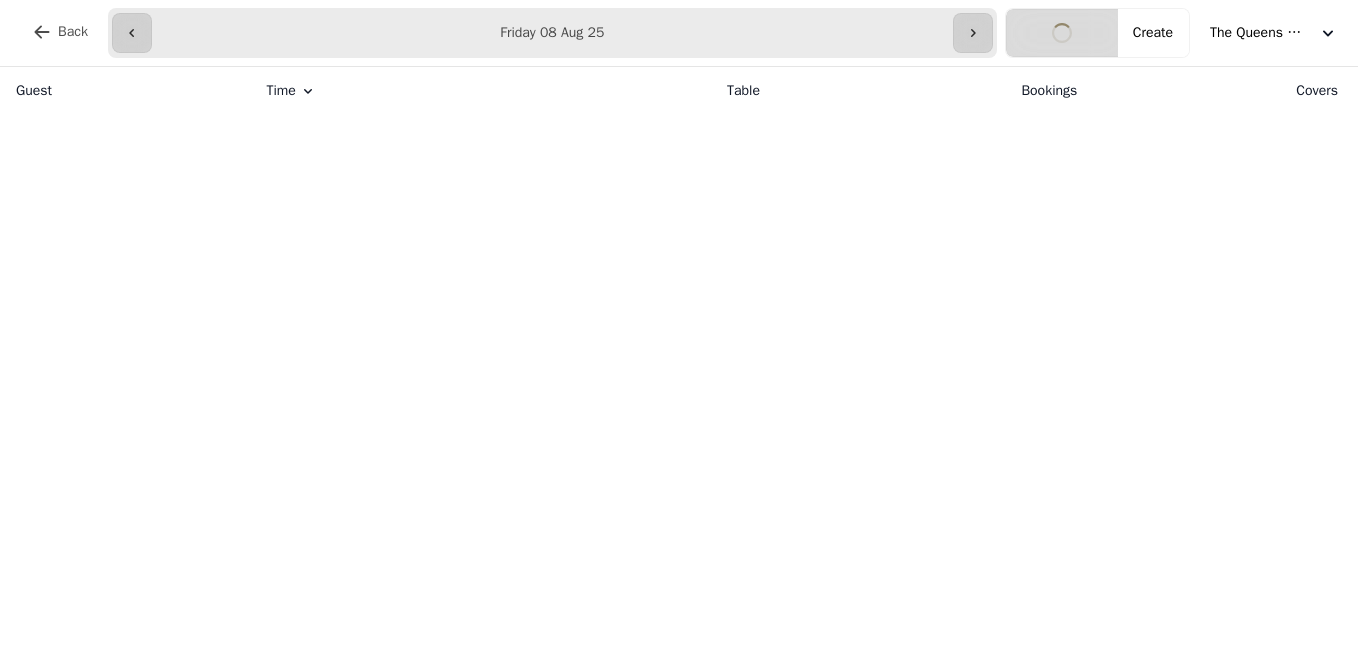select on "**********" 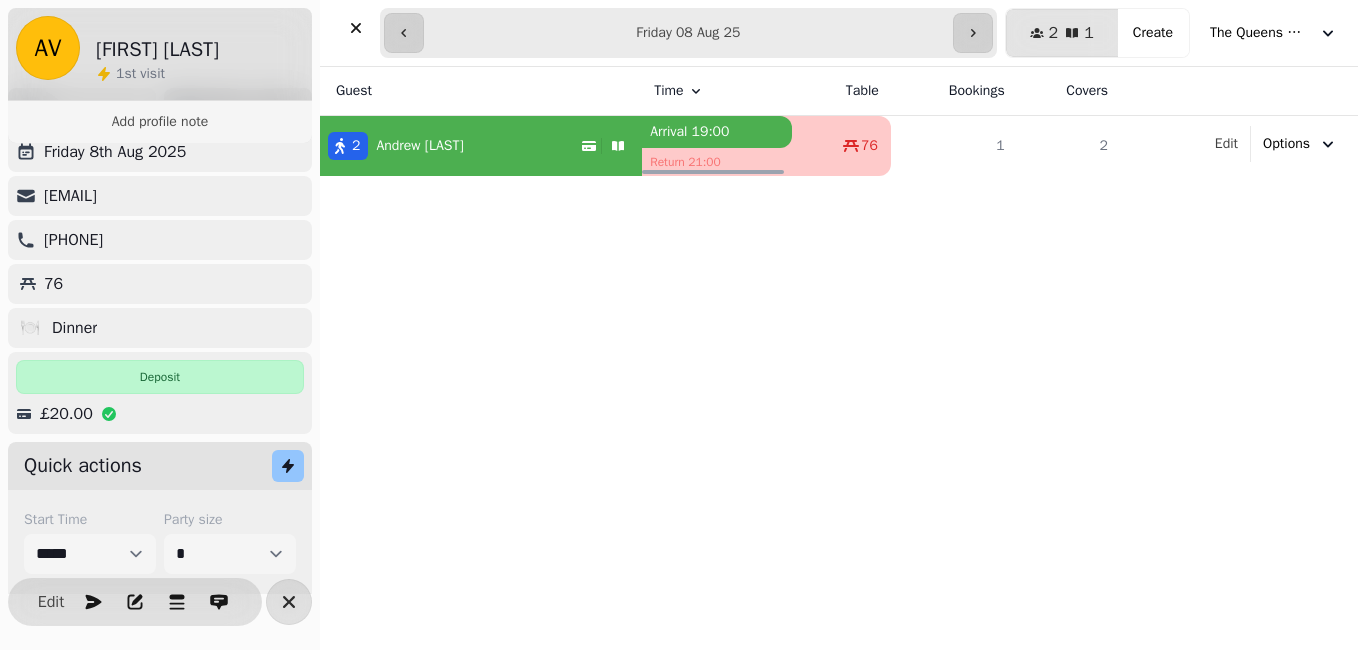 scroll, scrollTop: 0, scrollLeft: 0, axis: both 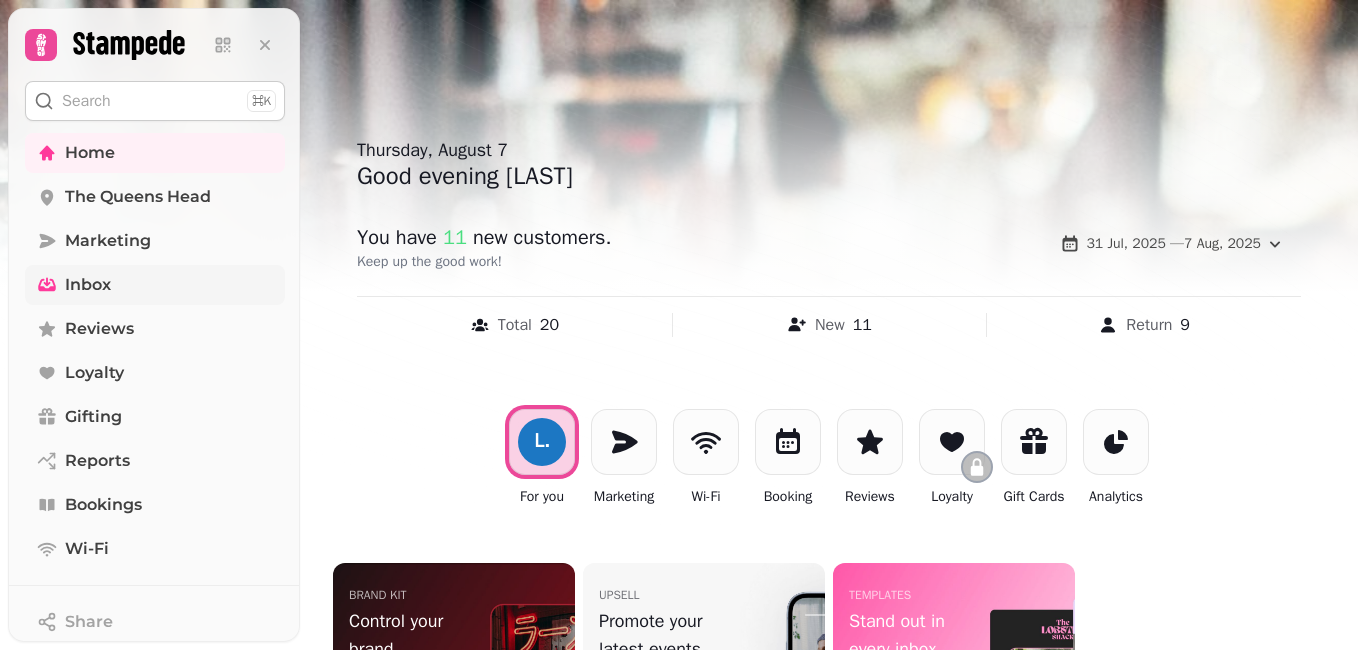 click on "Inbox" at bounding box center (155, 285) 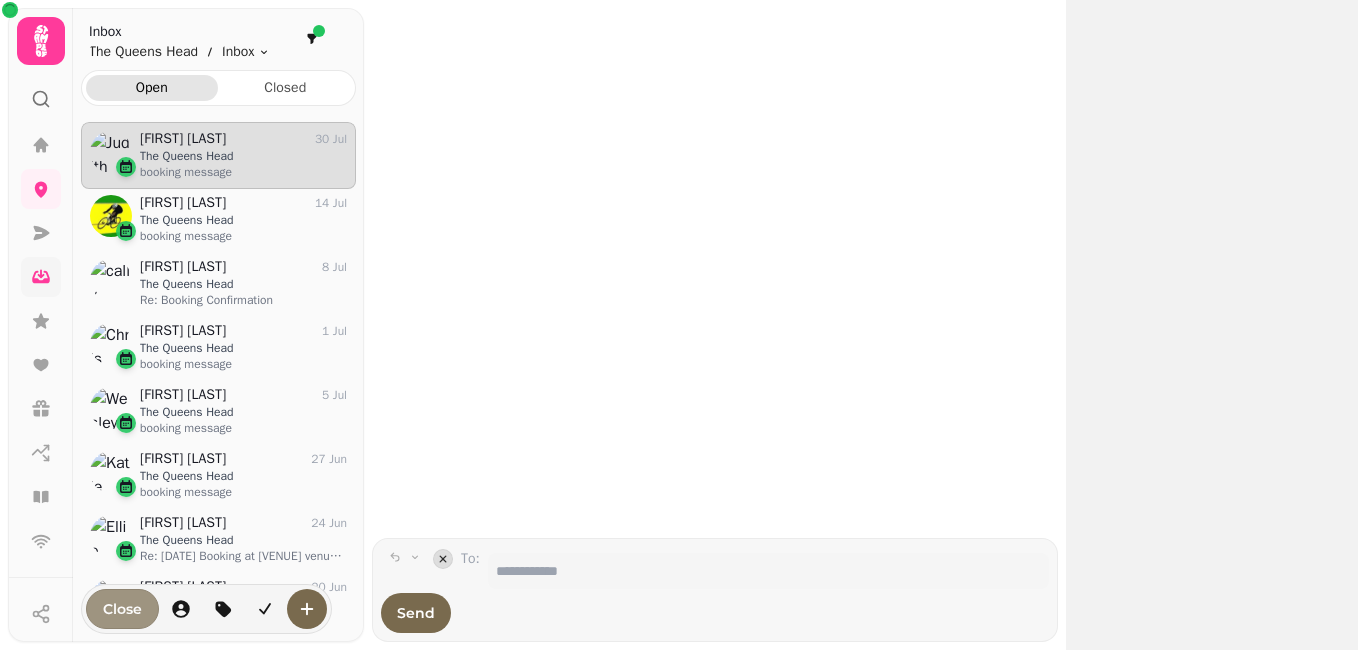 scroll, scrollTop: 496, scrollLeft: 260, axis: both 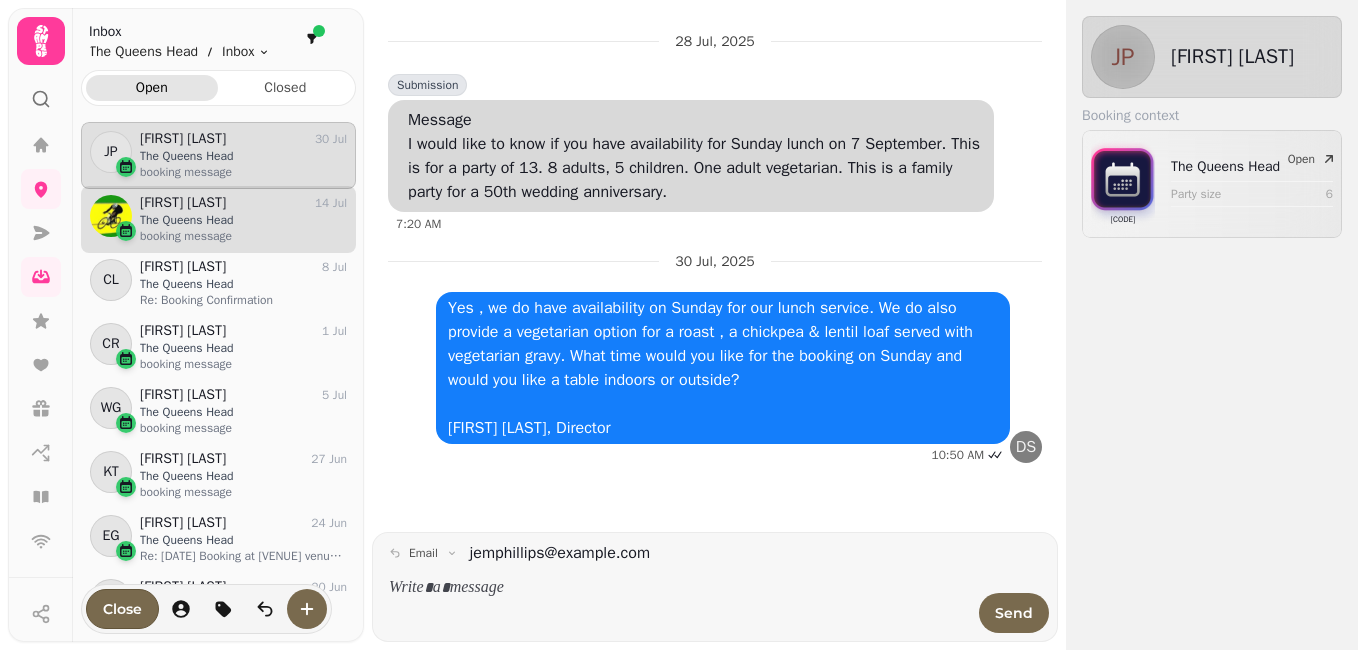 click on "booking message" at bounding box center [243, 236] 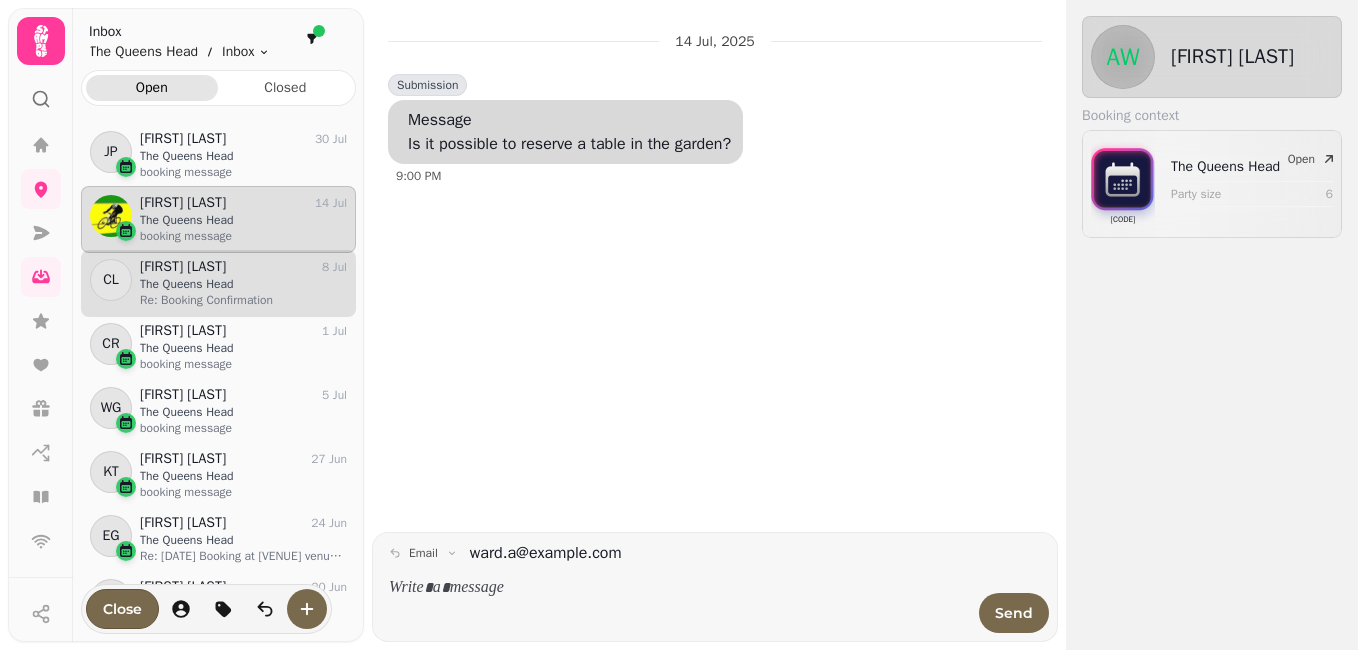 click on "The Queens Head" at bounding box center (243, 284) 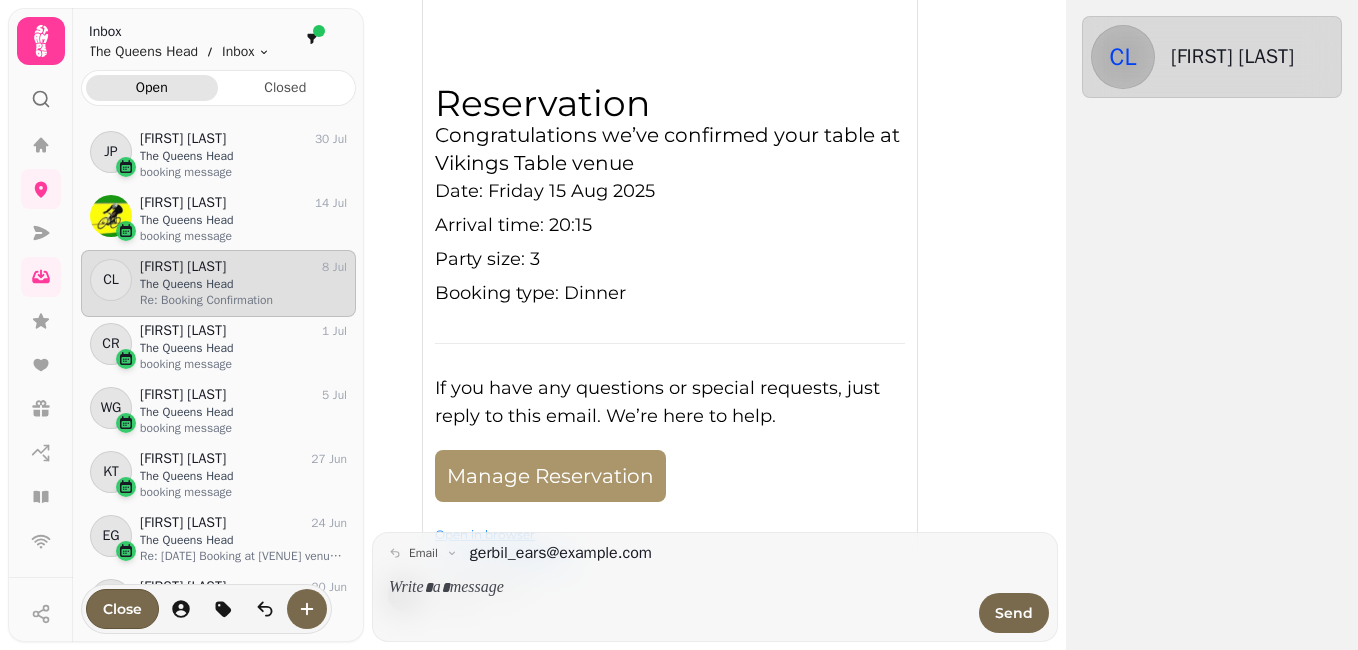 scroll, scrollTop: 0, scrollLeft: 0, axis: both 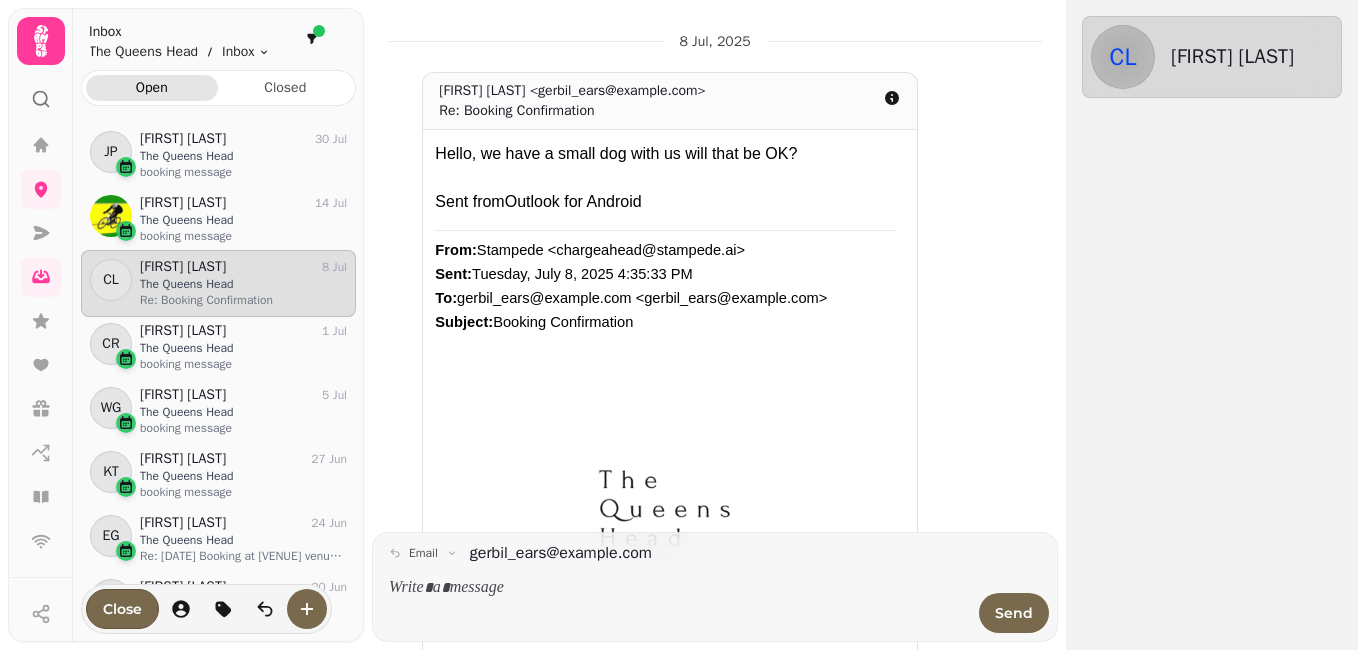 click at bounding box center (678, 588) 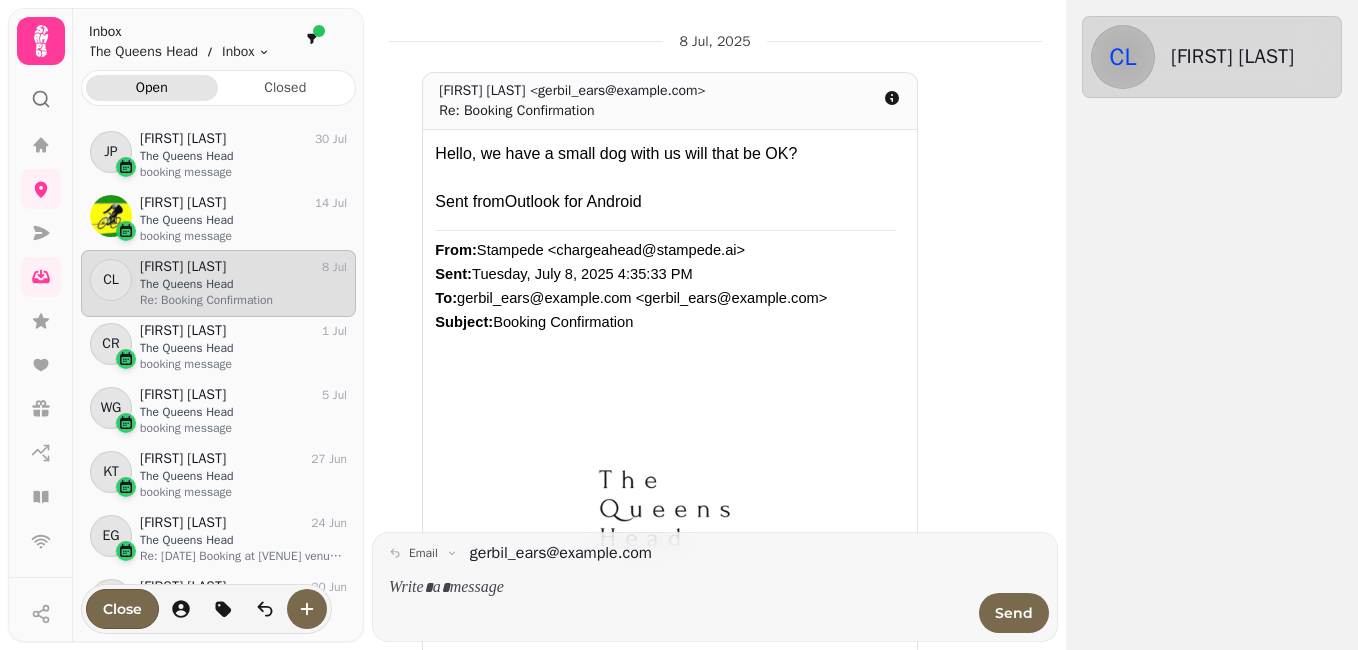 type 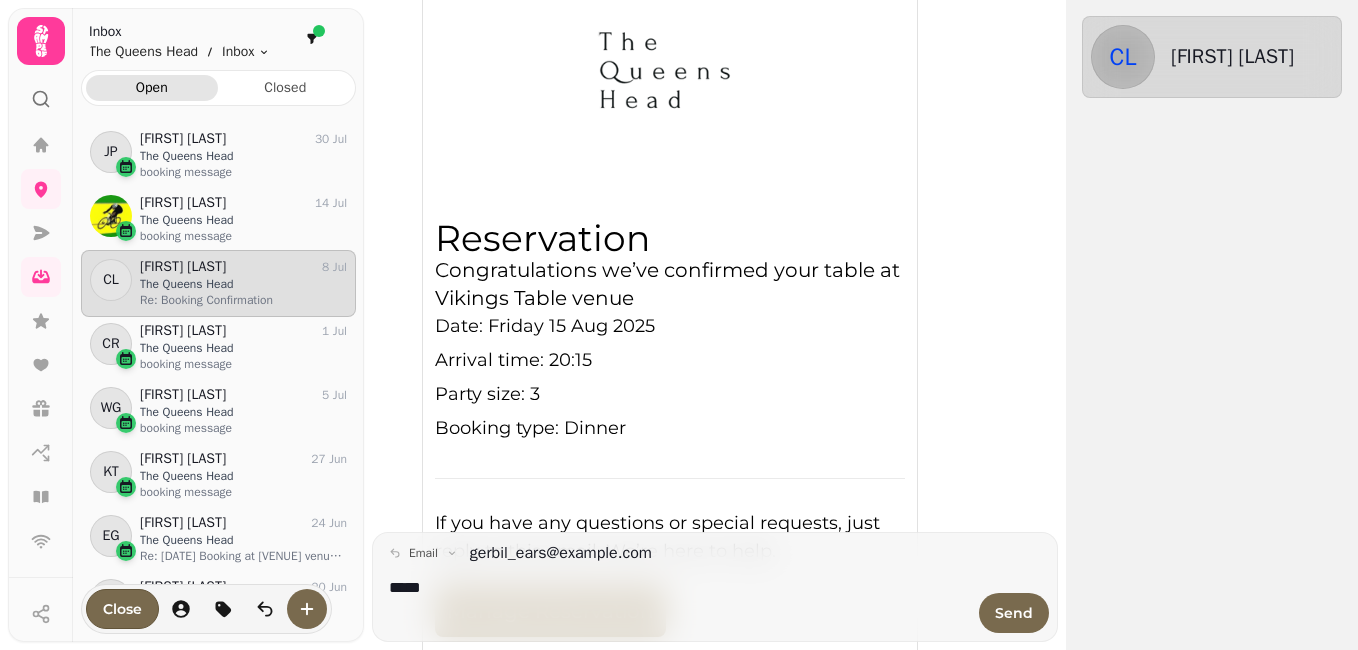 scroll, scrollTop: 440, scrollLeft: 0, axis: vertical 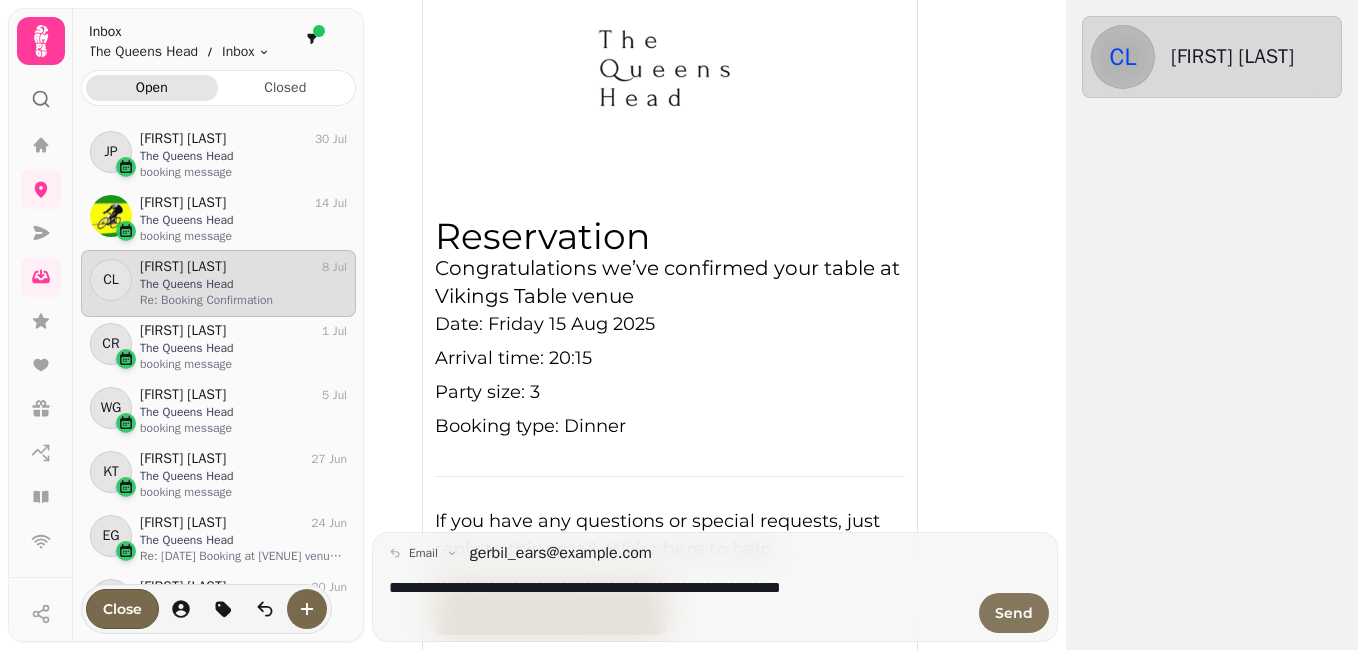 click on "Send" at bounding box center (1014, 613) 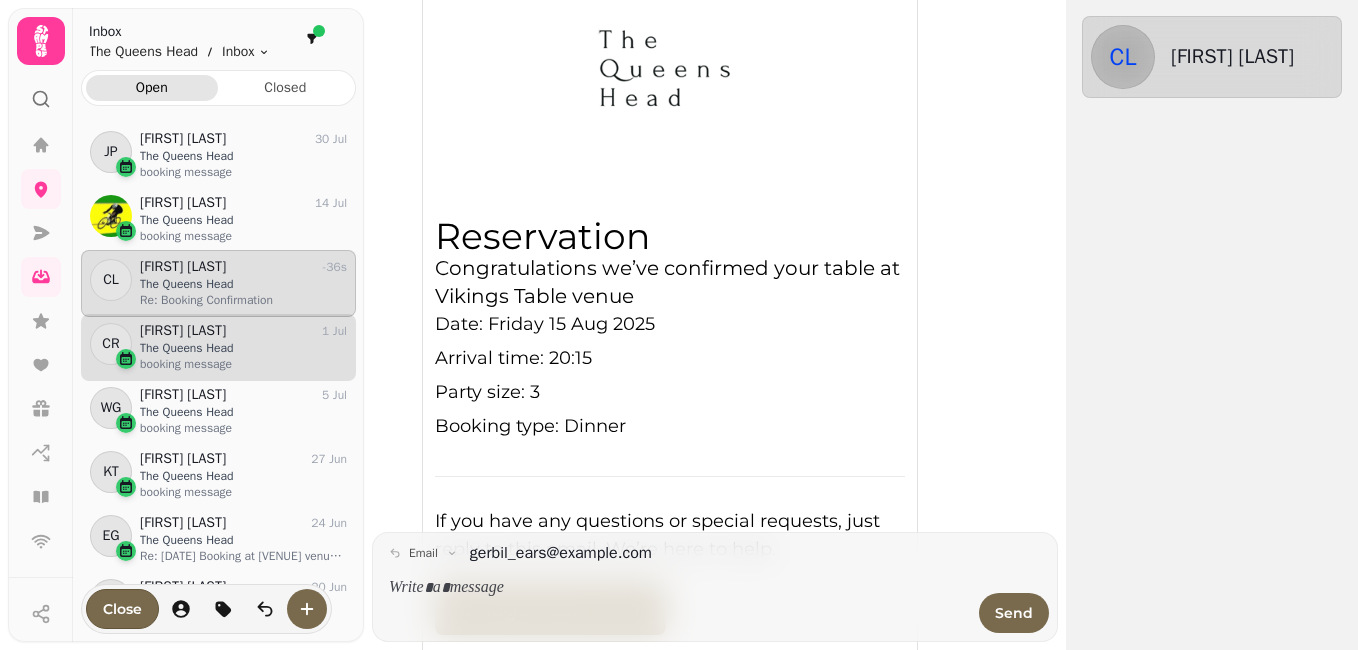click on "booking message" at bounding box center (243, 364) 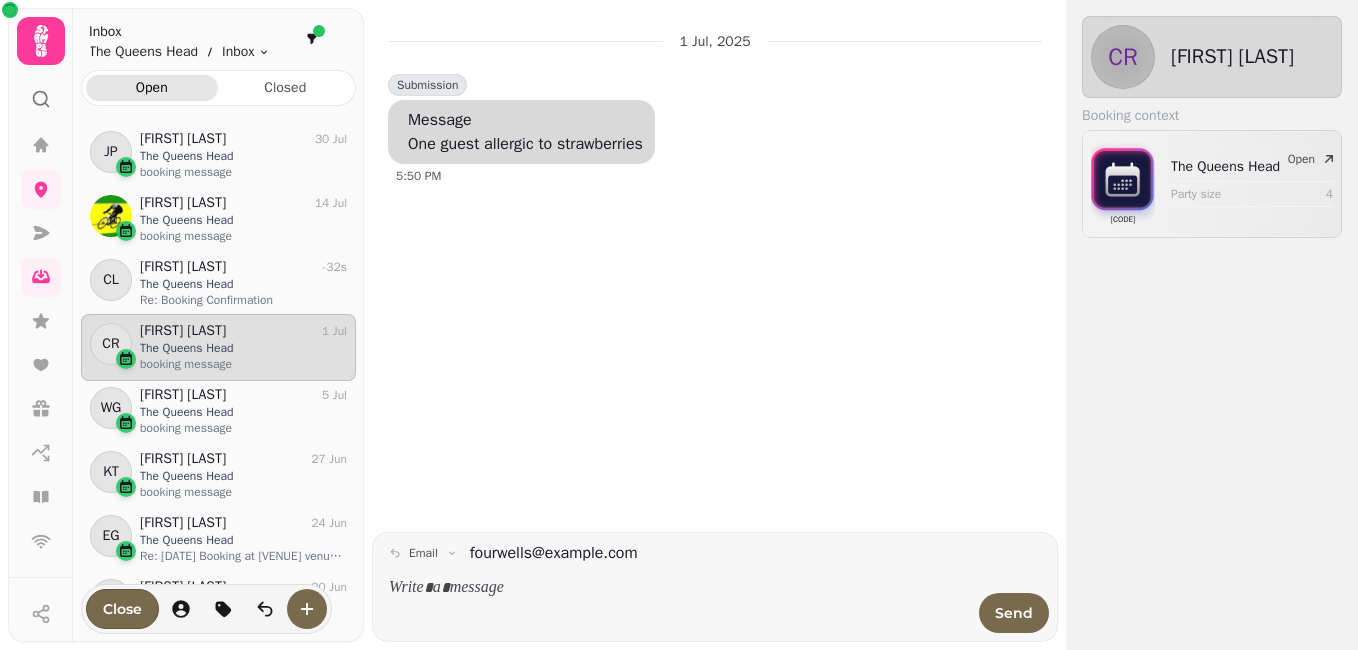 scroll, scrollTop: 0, scrollLeft: 0, axis: both 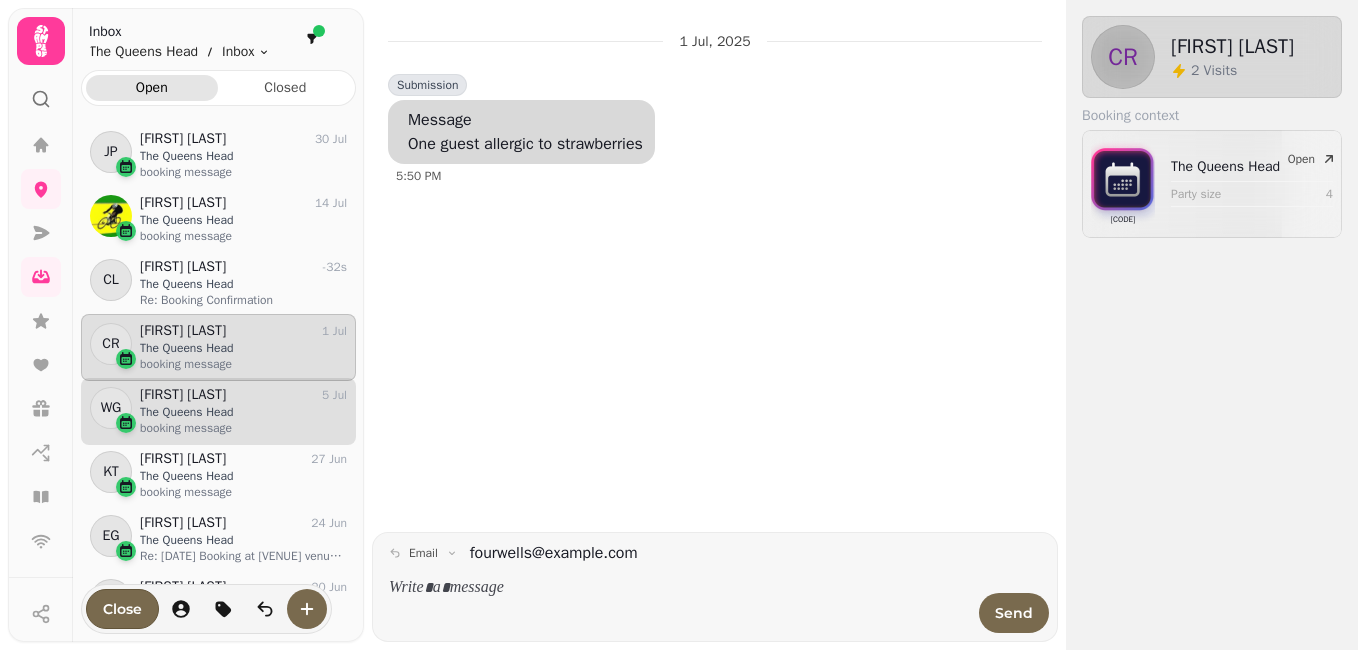 click on "The Queens Head" at bounding box center (243, 412) 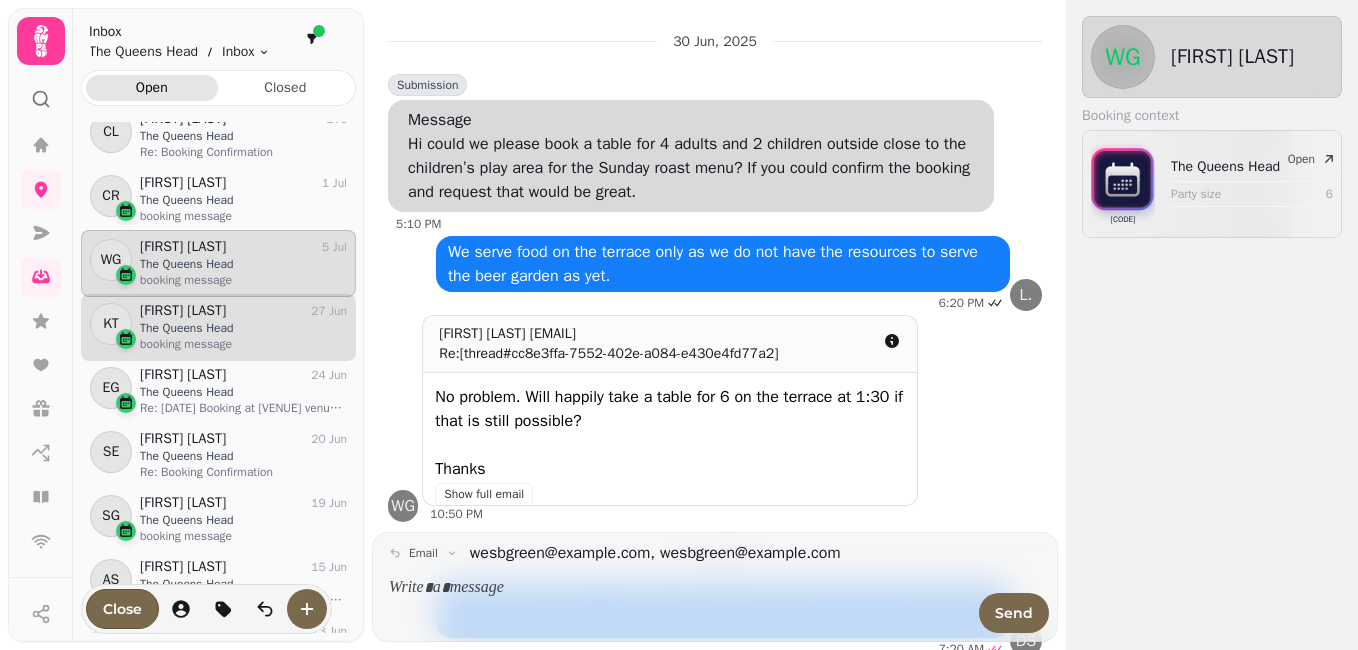 scroll, scrollTop: 193, scrollLeft: 0, axis: vertical 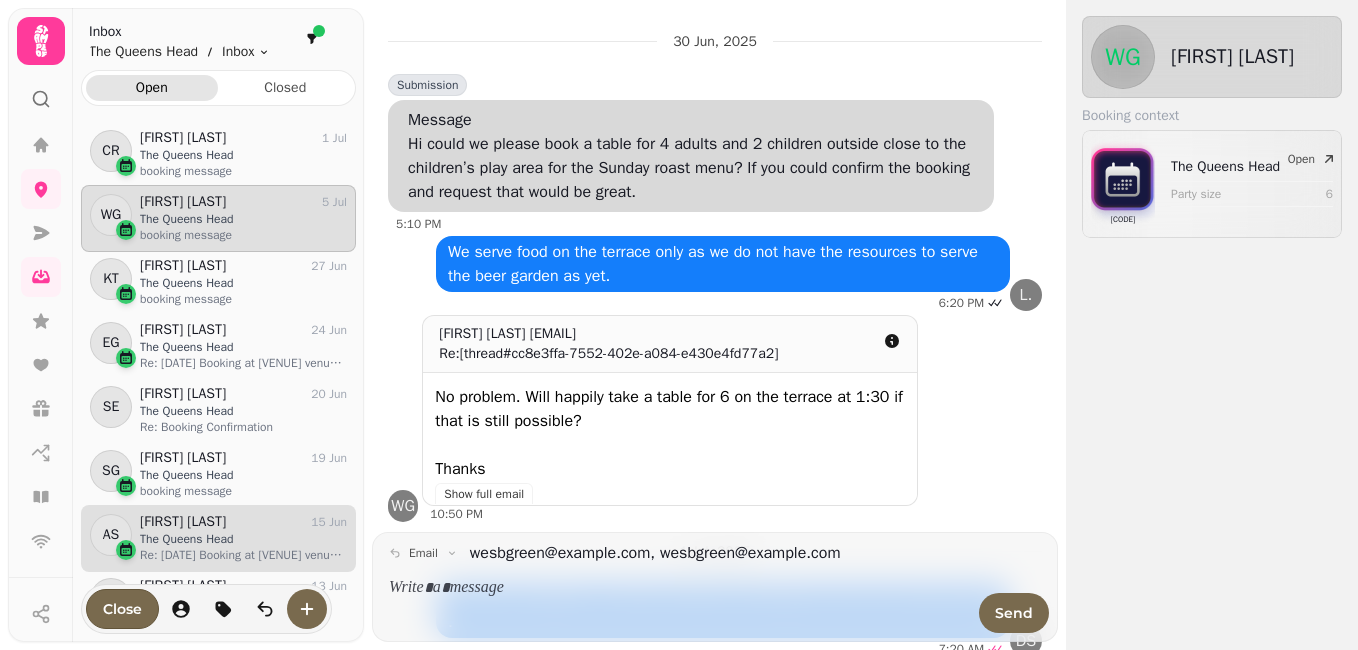 click on "Ade Starkey 15 Jun" at bounding box center (243, 522) 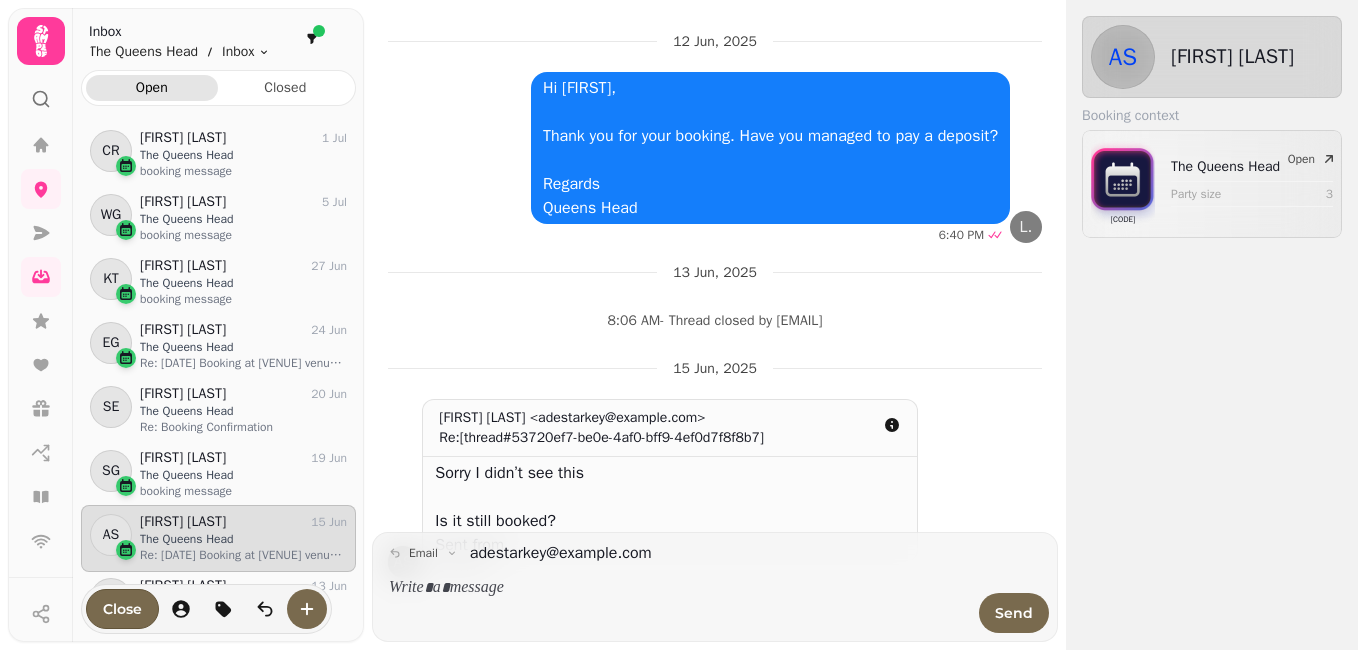 scroll, scrollTop: 49, scrollLeft: 0, axis: vertical 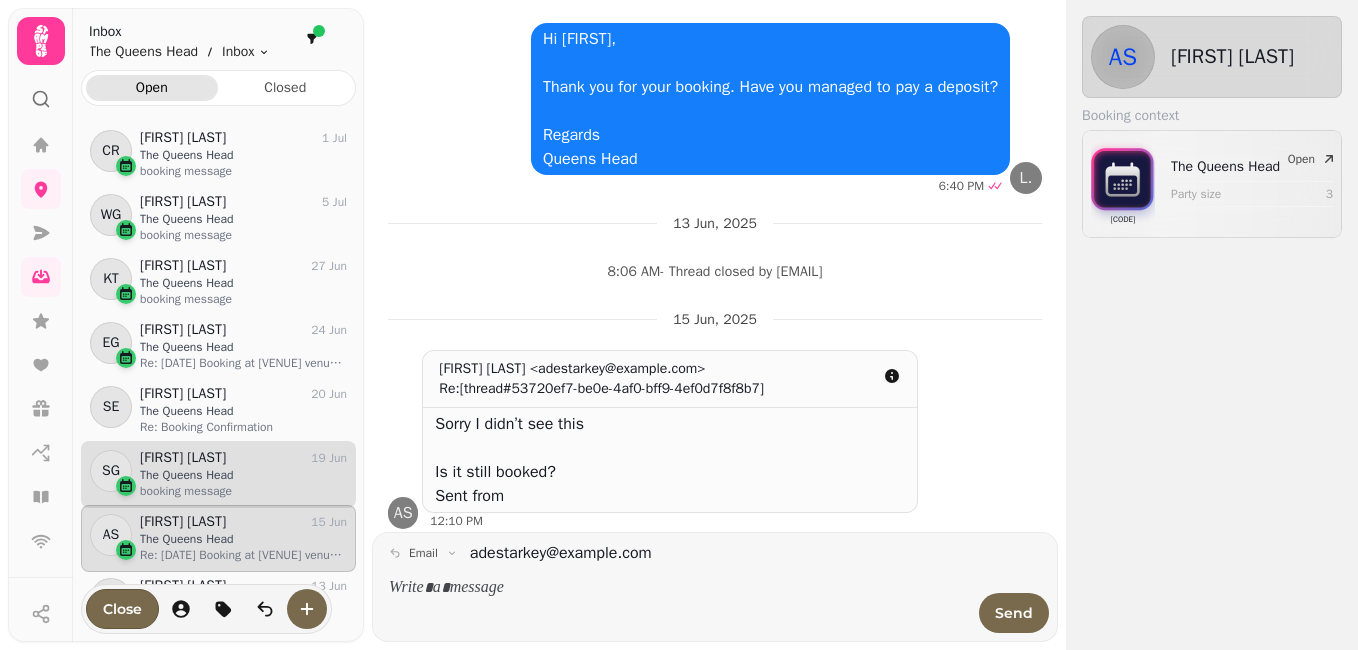 click on "The Queens Head" at bounding box center [243, 475] 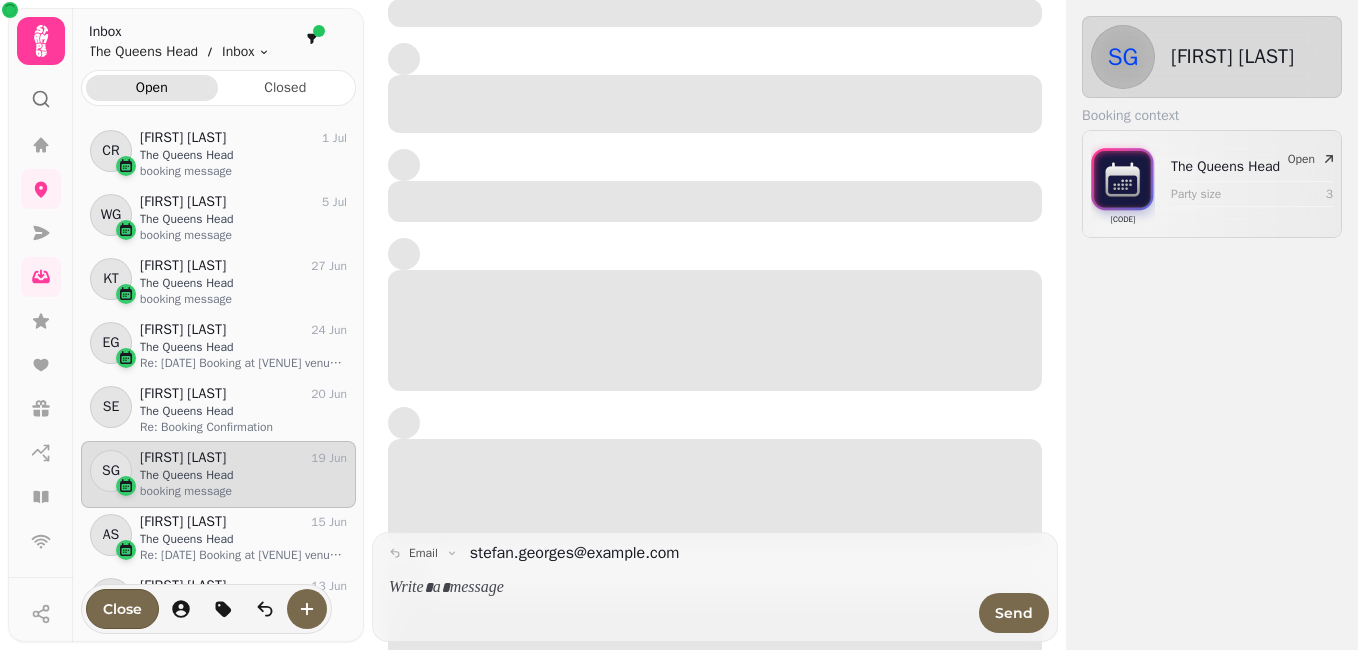 scroll, scrollTop: 0, scrollLeft: 0, axis: both 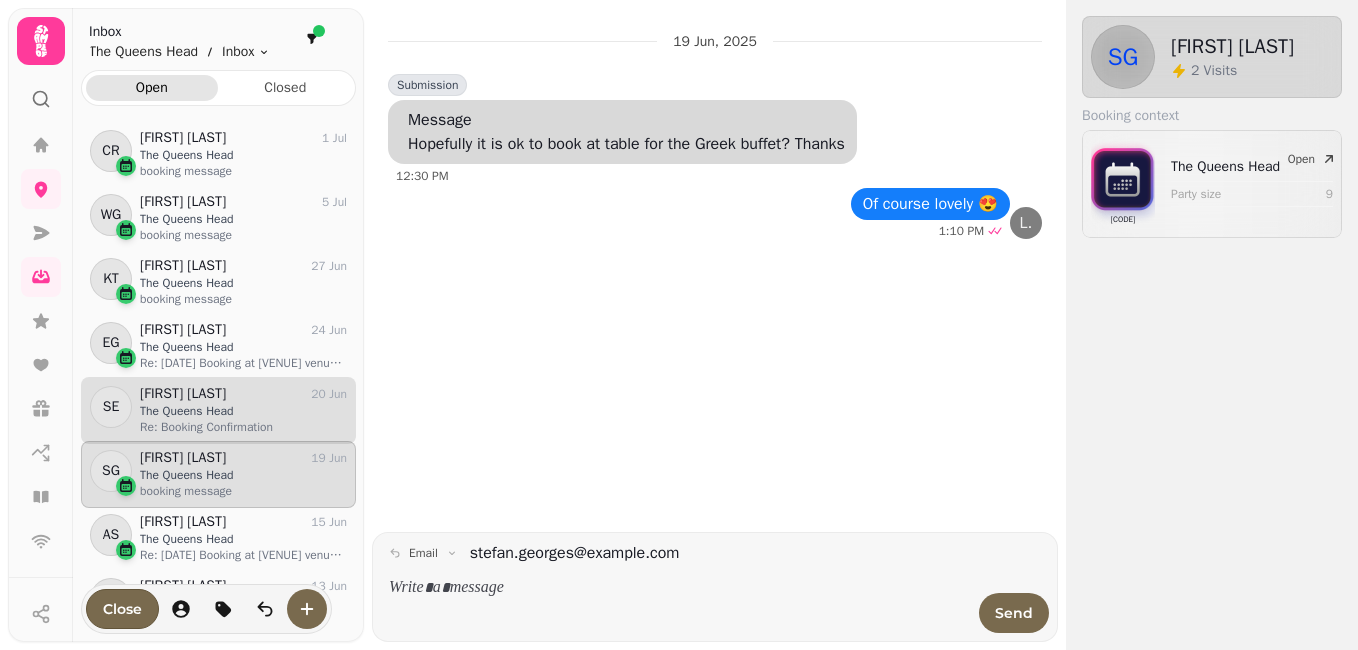 click on "The Queens Head" at bounding box center (243, 411) 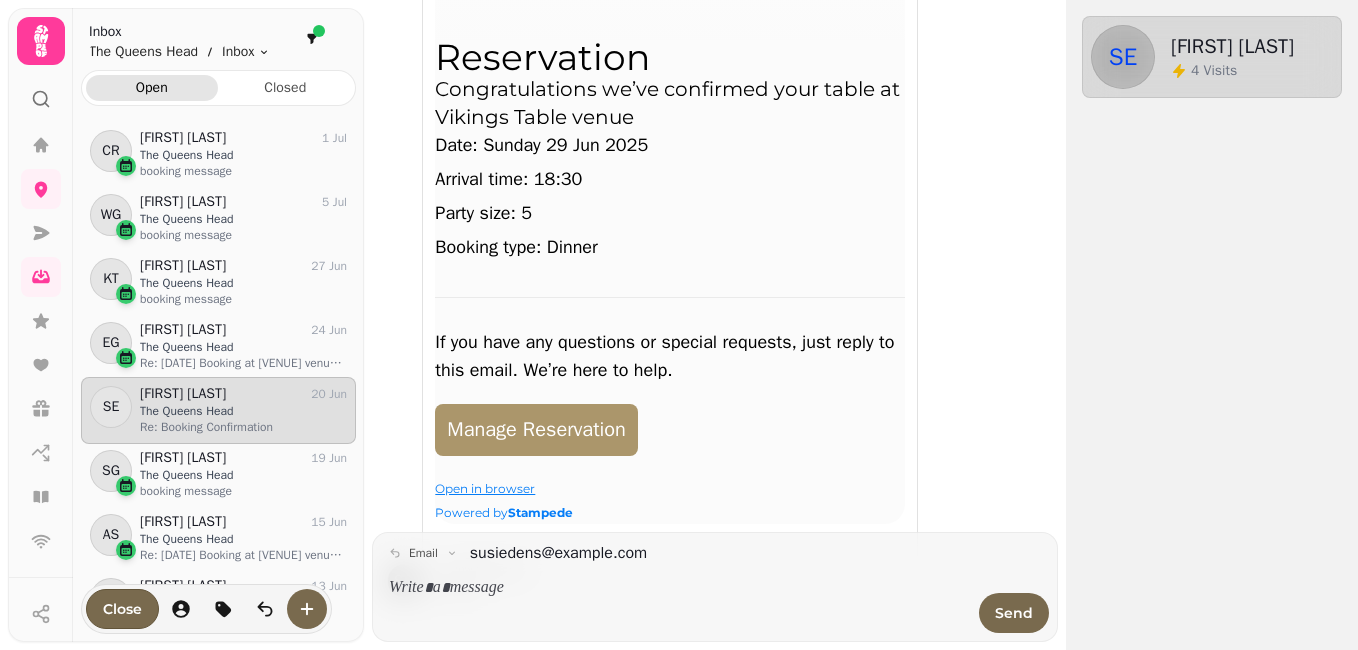 scroll, scrollTop: 570, scrollLeft: 0, axis: vertical 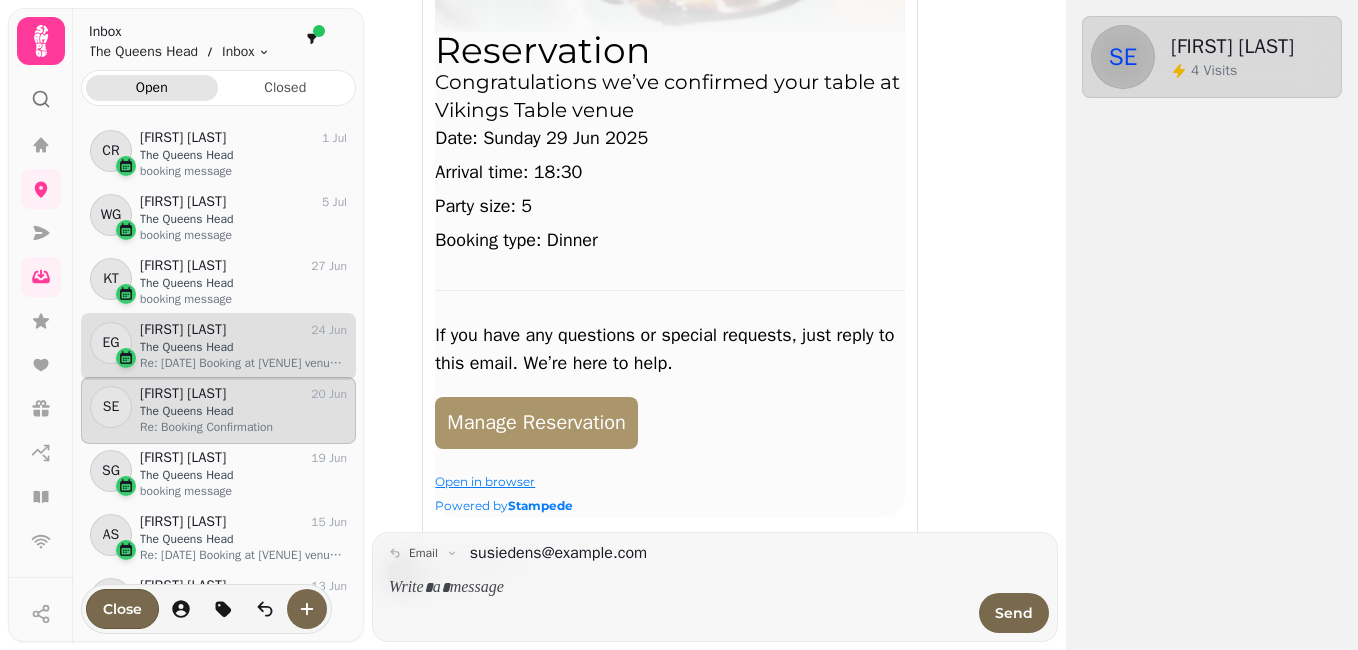 click on "The Queens Head" at bounding box center [243, 347] 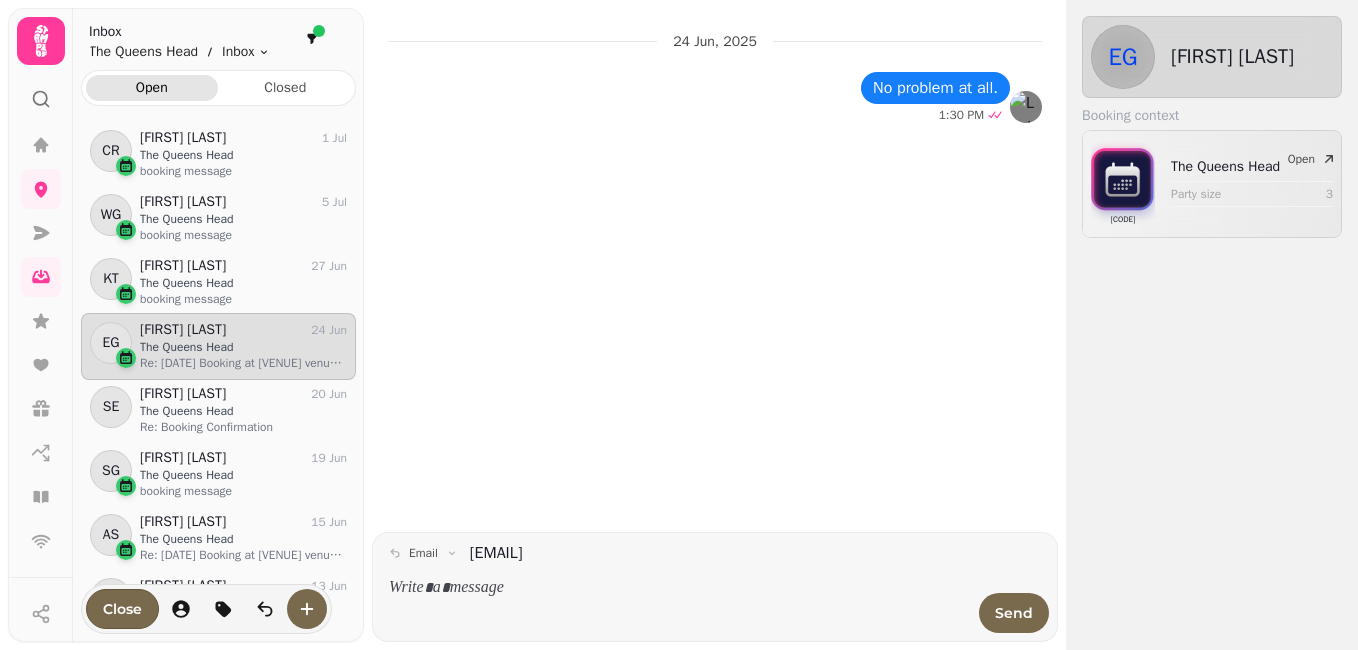 scroll, scrollTop: 0, scrollLeft: 0, axis: both 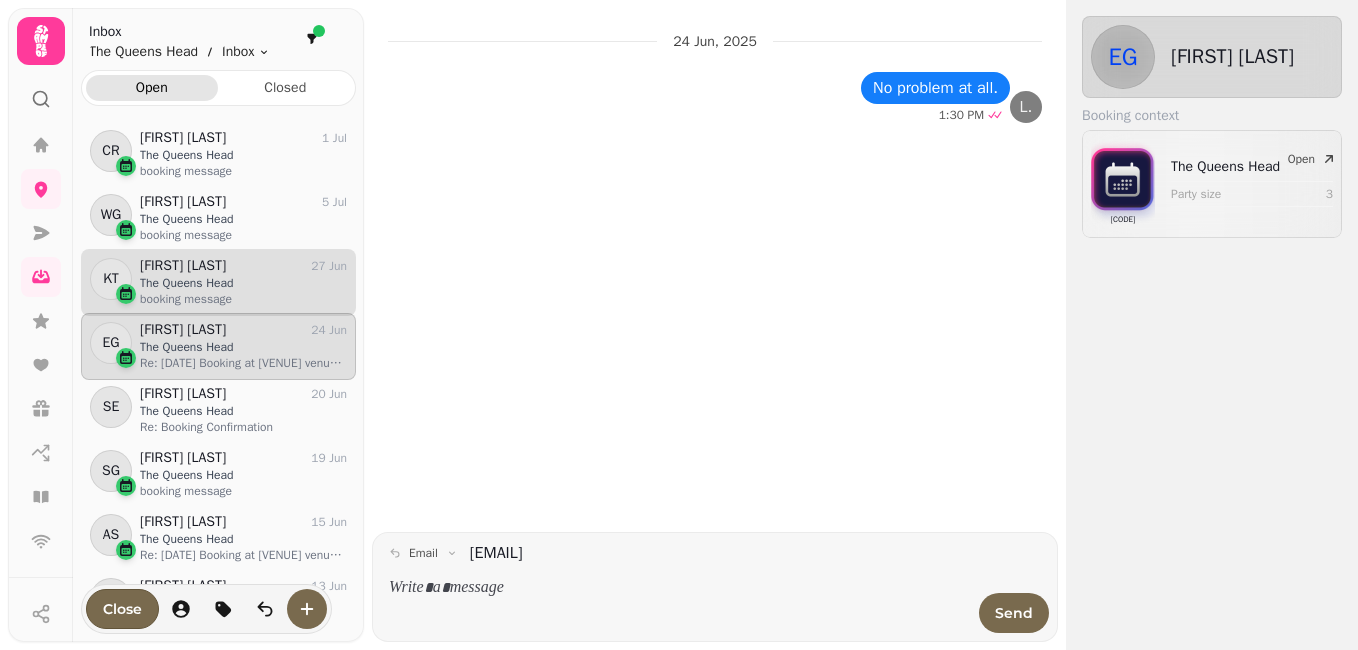click on "The Queens Head" at bounding box center (243, 283) 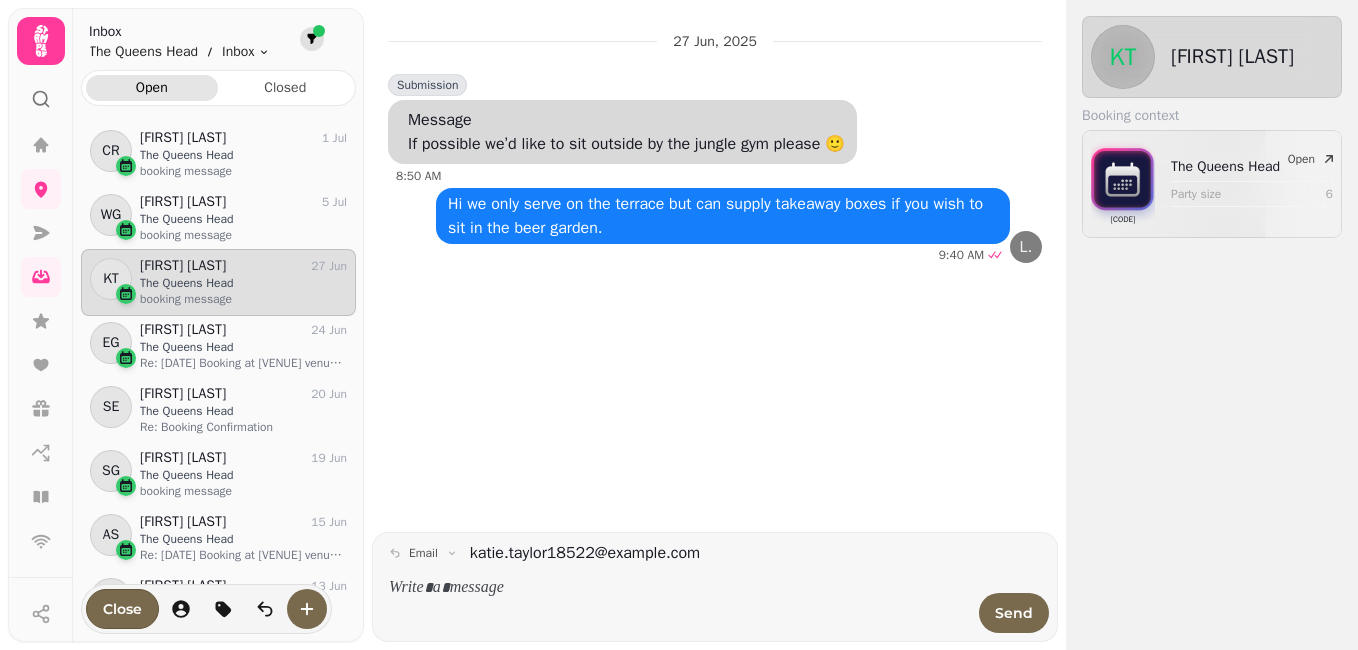click at bounding box center (312, 39) 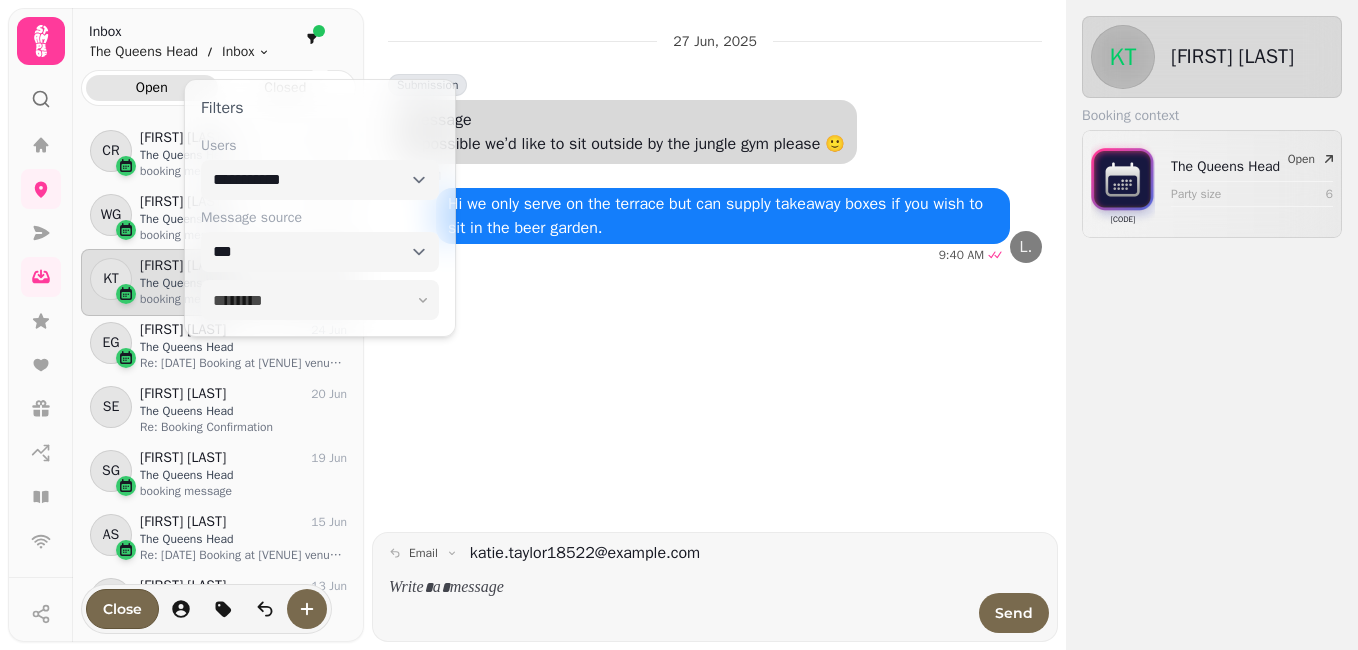 click on "[DATE] Submission Message If possible we’d like to sit outside by the jungle gym please 🙂 8:50 AM Hi we only serve on the terrace but can supply takeaway boxes if you wish to sit in the beer garden.  9:40 AM L." at bounding box center (715, 274) 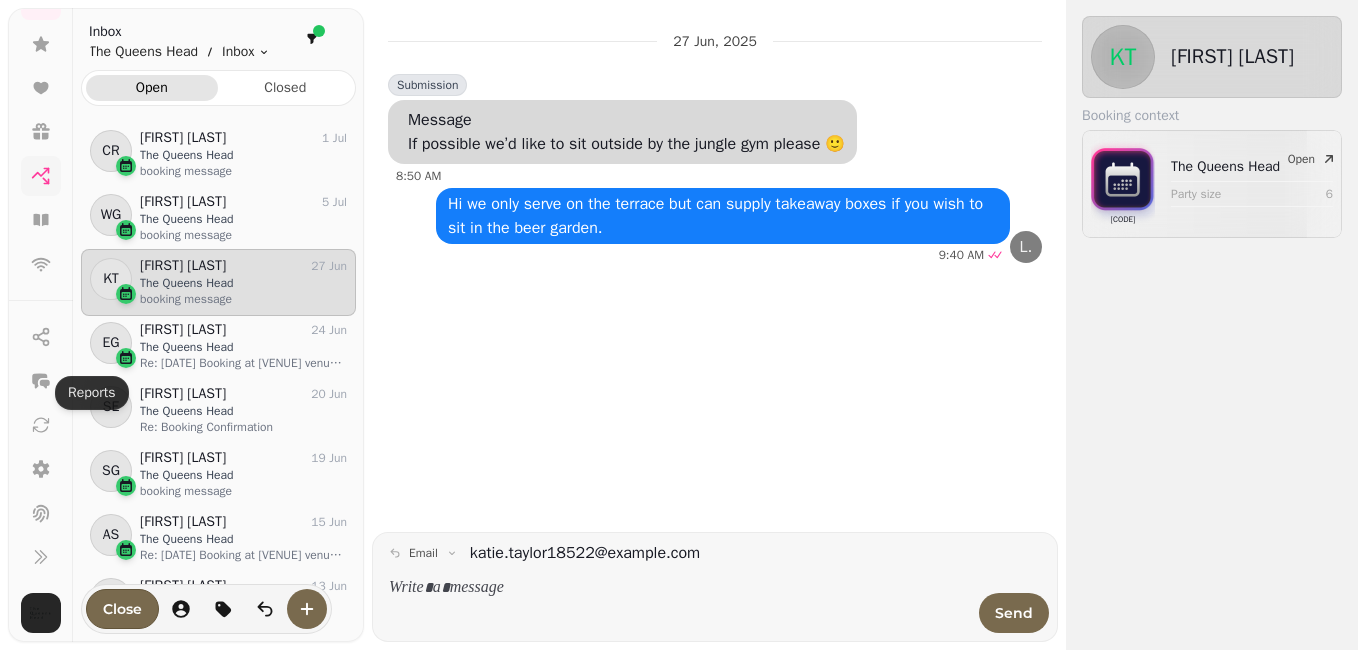 scroll, scrollTop: 0, scrollLeft: 0, axis: both 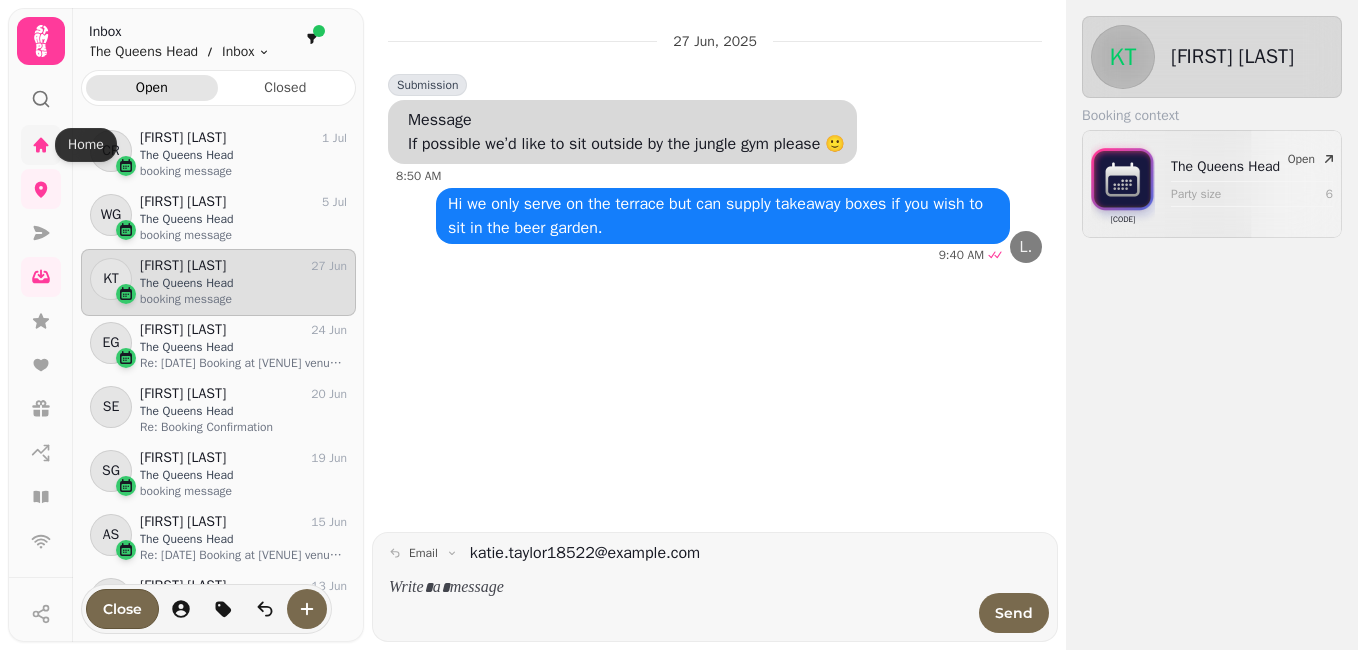 click 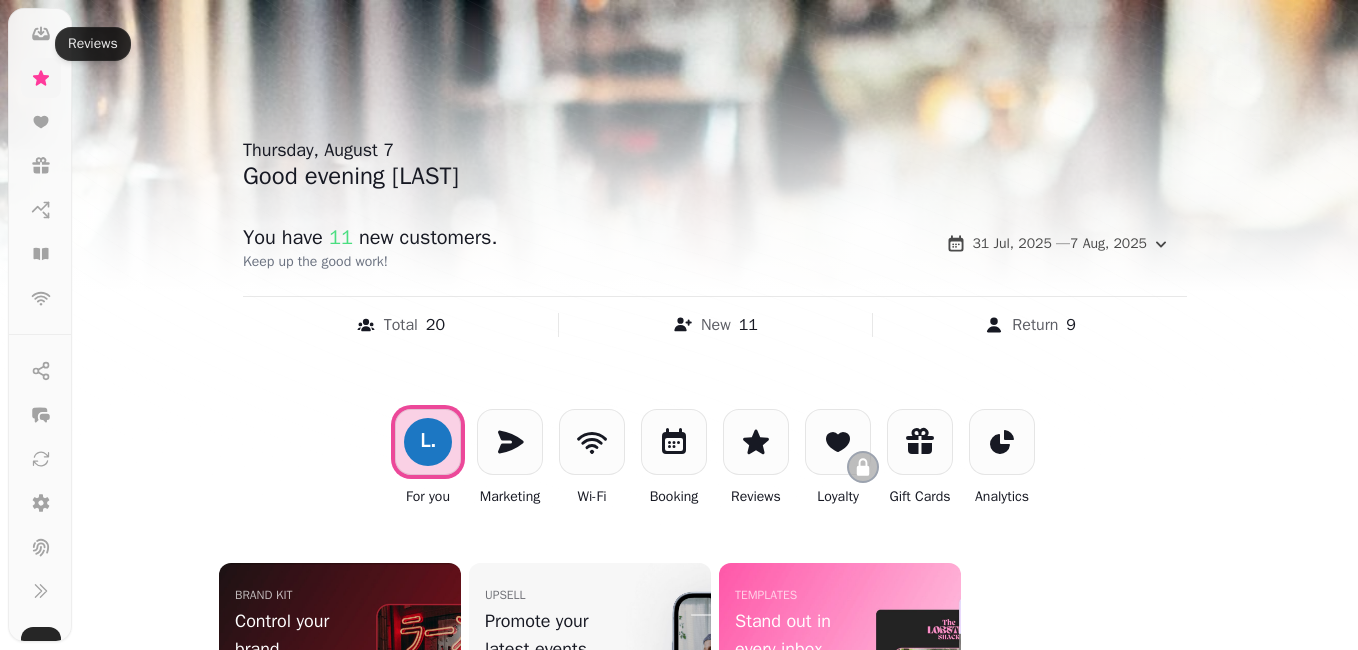 scroll, scrollTop: 277, scrollLeft: 0, axis: vertical 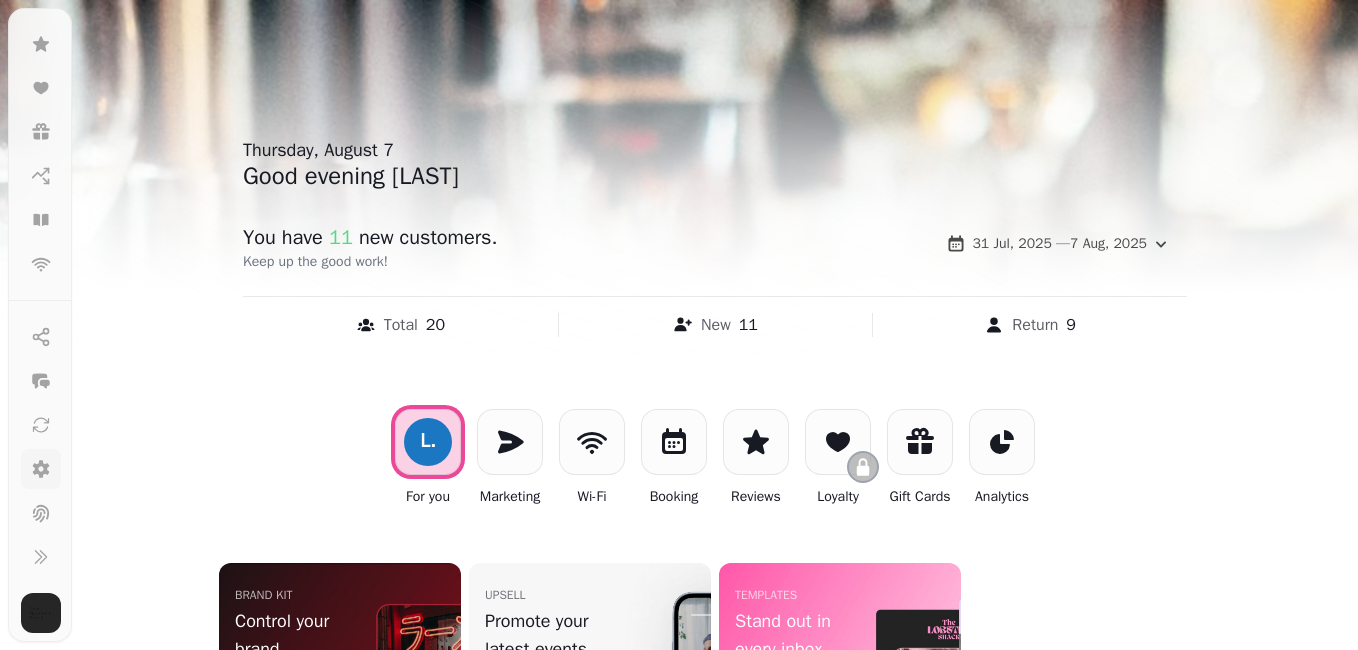 click 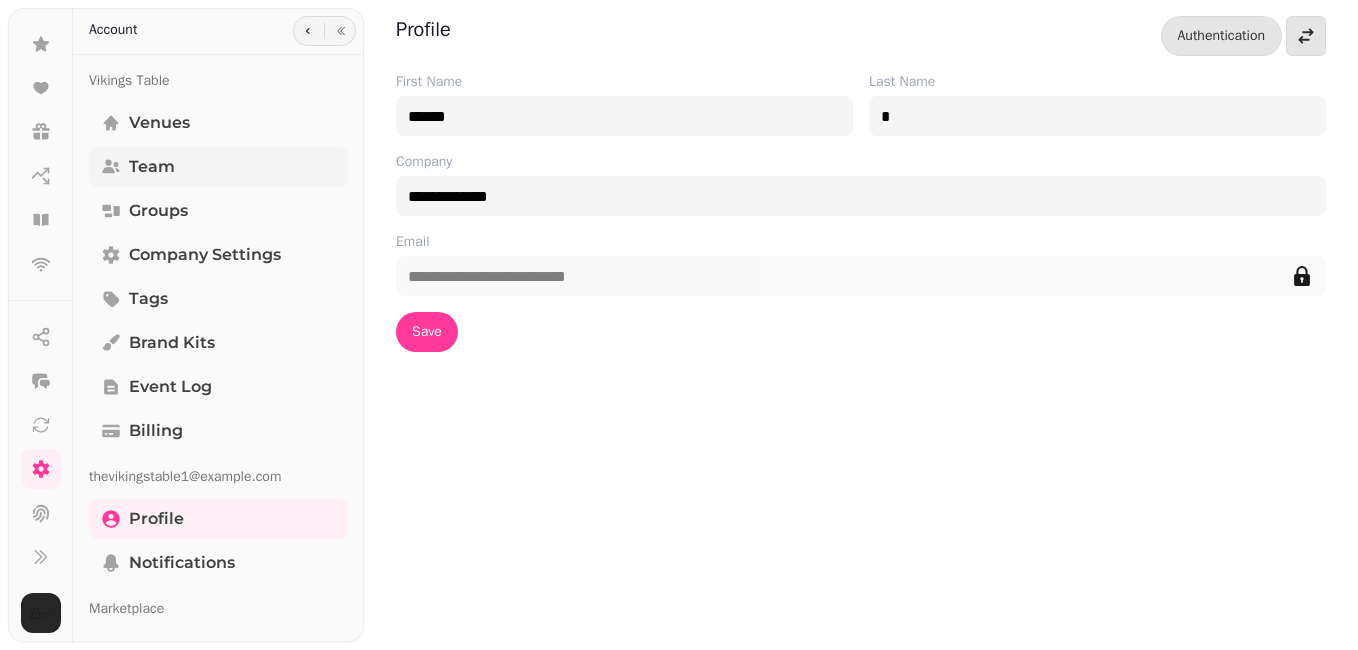 click on "Team" at bounding box center [218, 167] 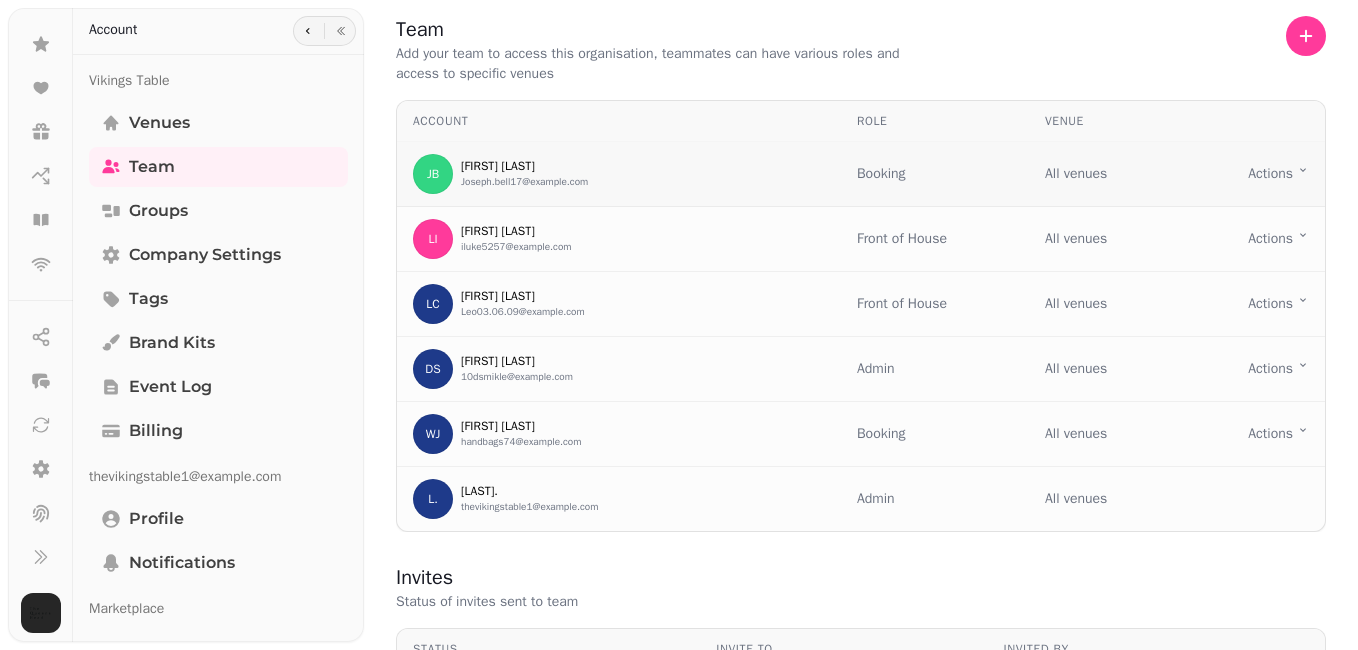 click on "Team Add your team to access this organisation, teammates can have various roles and access to specific venues Account Role Venue JB Joseph Bell Joseph.bell17@example.com Booking All venues Actions Toggle menu LI Luke Inchley iluke5257@example.com Front of House All venues Actions Toggle menu LC Leo Clarke Leo03.06.09@example.com Front of House All venues Actions Toggle menu DS Darnell Smikle-Joshua 10dsmikle@example.com Admin All venues Actions Toggle menu wj warren jones handbags74@example.com Booking All venues Actions Toggle menu L. Louisa . thevikingstable1@example.com Admin All venues Invites Status of invites sent to team Status Invite to Invited by completed Leo03.06.09@example.com thevikingstable1@example.com 2 months ago completed Connordoodlessmithy67@example.com thevikingstable1@example.com 2 months ago pending jo@example.com thevikingstable1@example.com 28 days ago completed iluke5257@example.com thevikingstable1@example.com 12 days ago completed thevikingstable1@example.com 3 months ago" at bounding box center (679, 325) 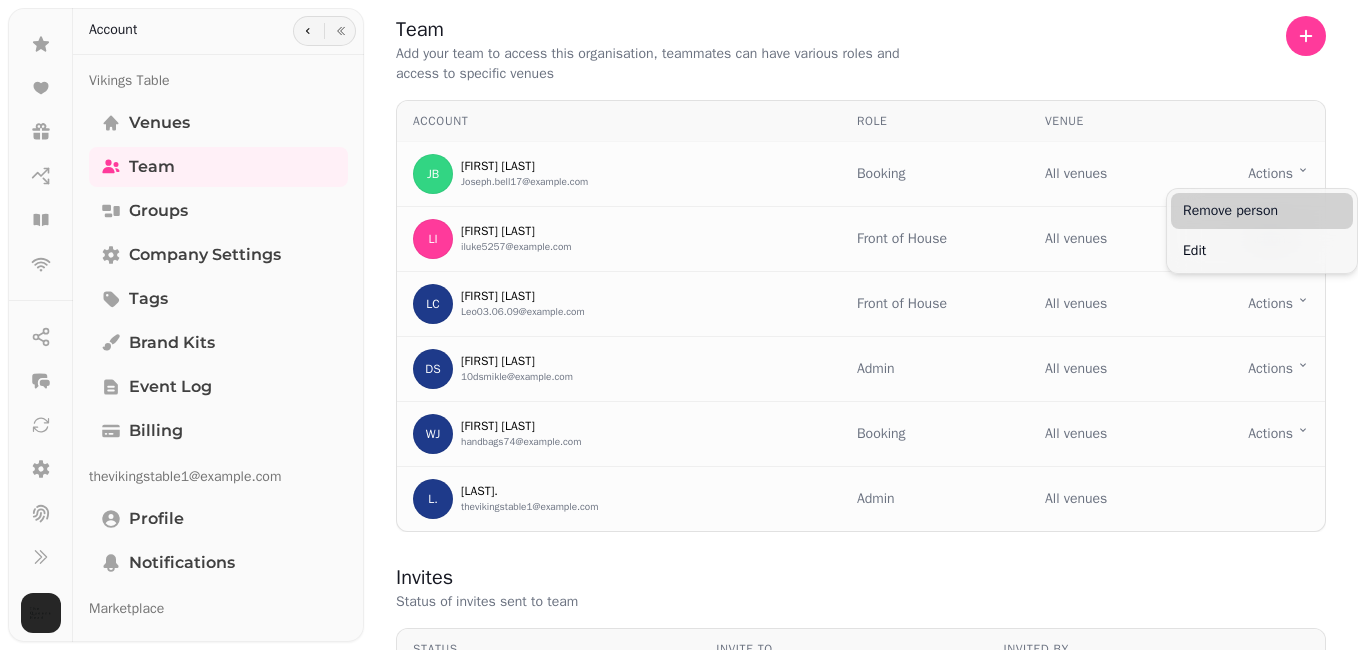 click on "Remove person" at bounding box center (1262, 211) 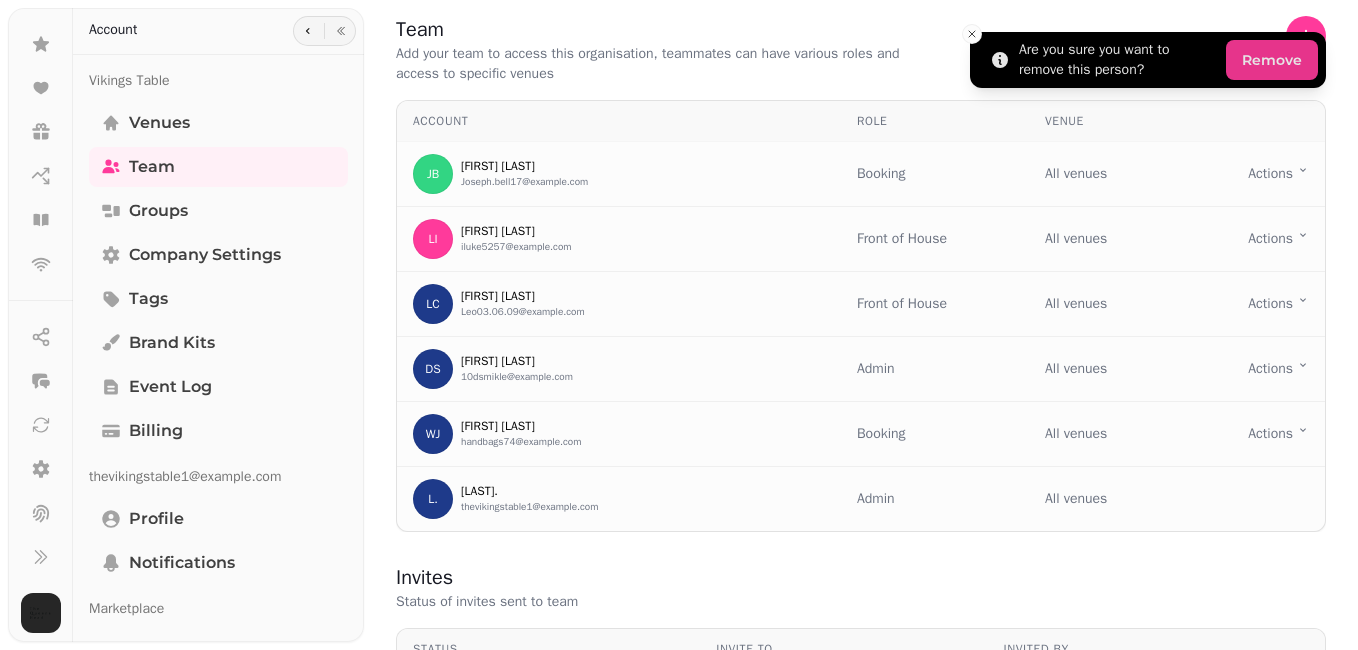 click on "Remove" at bounding box center [1272, 60] 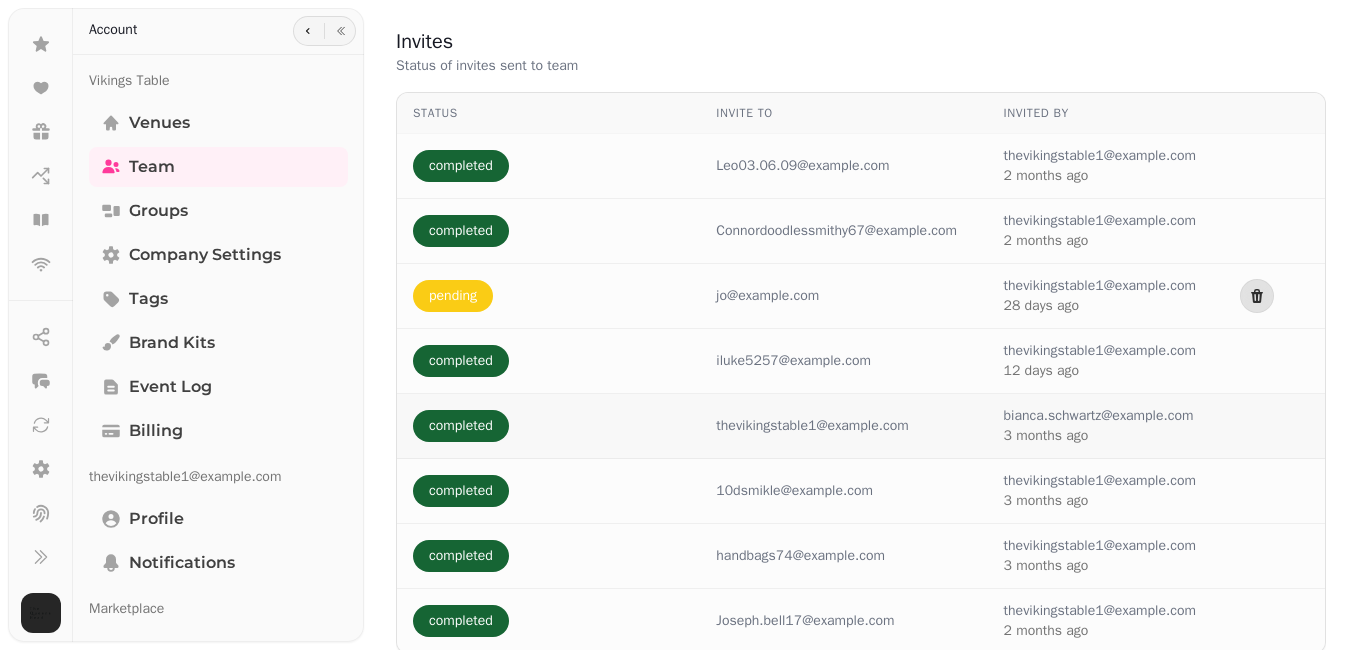 scroll, scrollTop: 491, scrollLeft: 0, axis: vertical 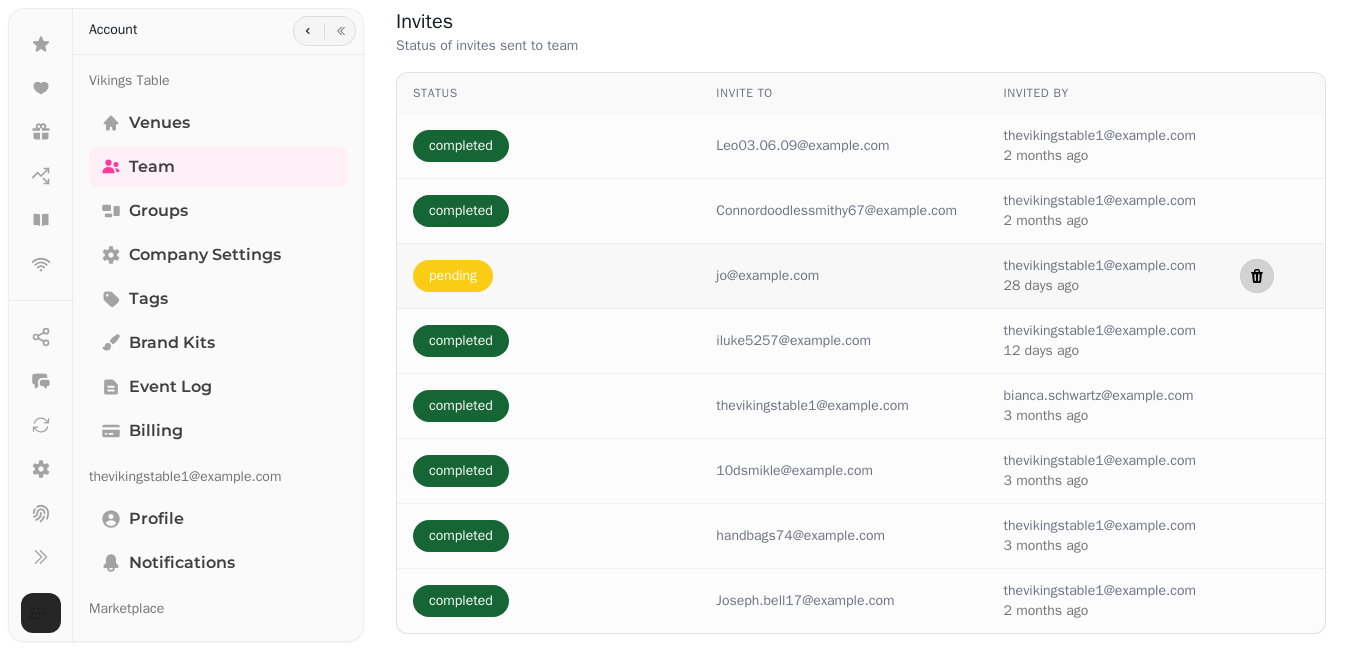 click 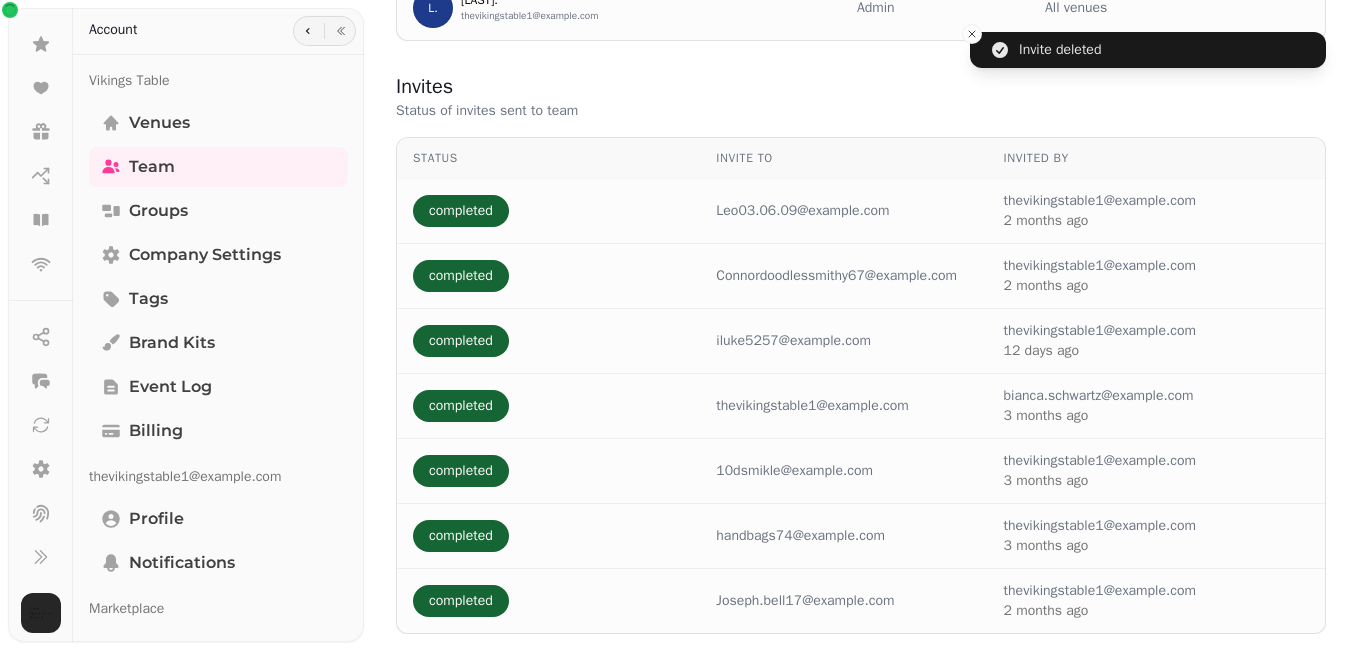 scroll, scrollTop: 426, scrollLeft: 0, axis: vertical 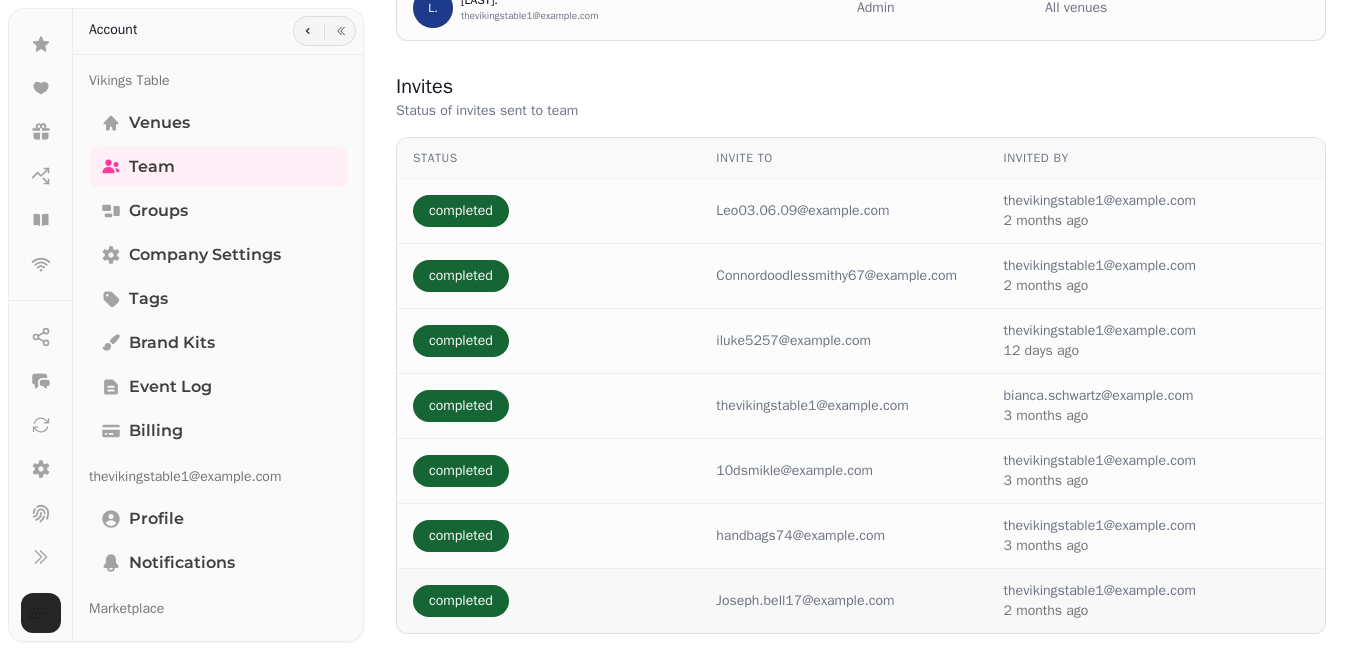 click on "completed" at bounding box center [461, 601] 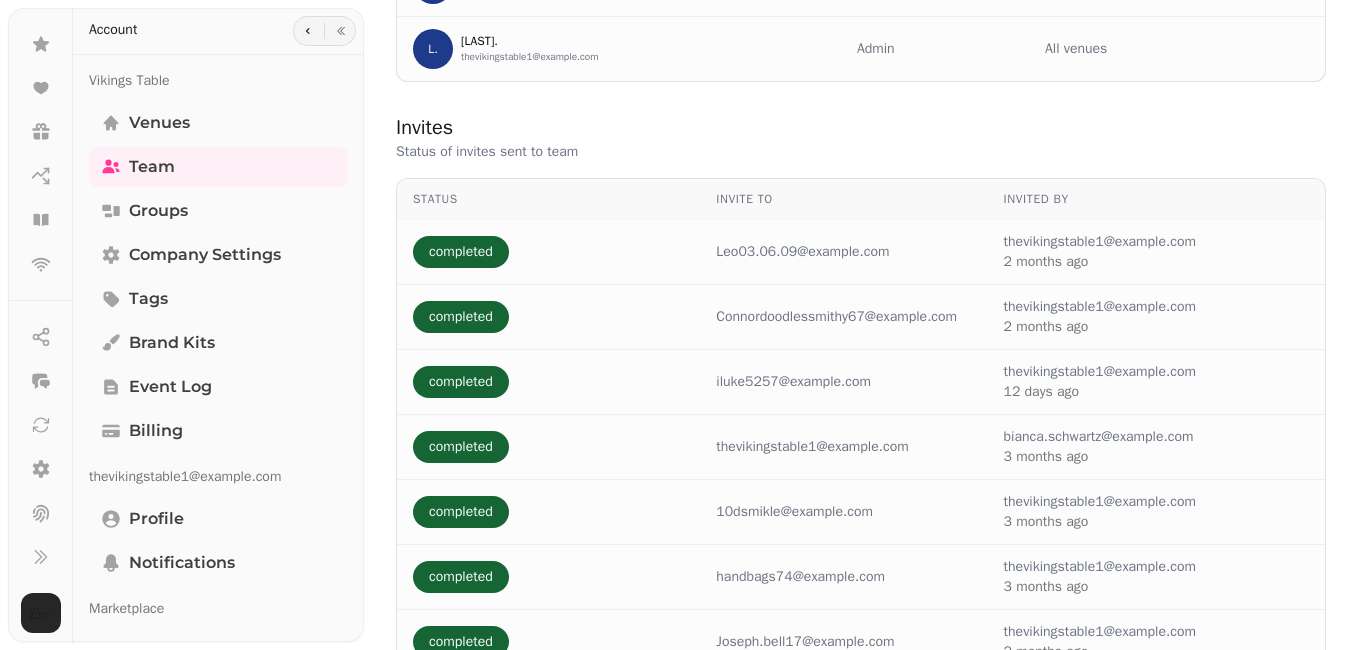 scroll, scrollTop: 426, scrollLeft: 0, axis: vertical 